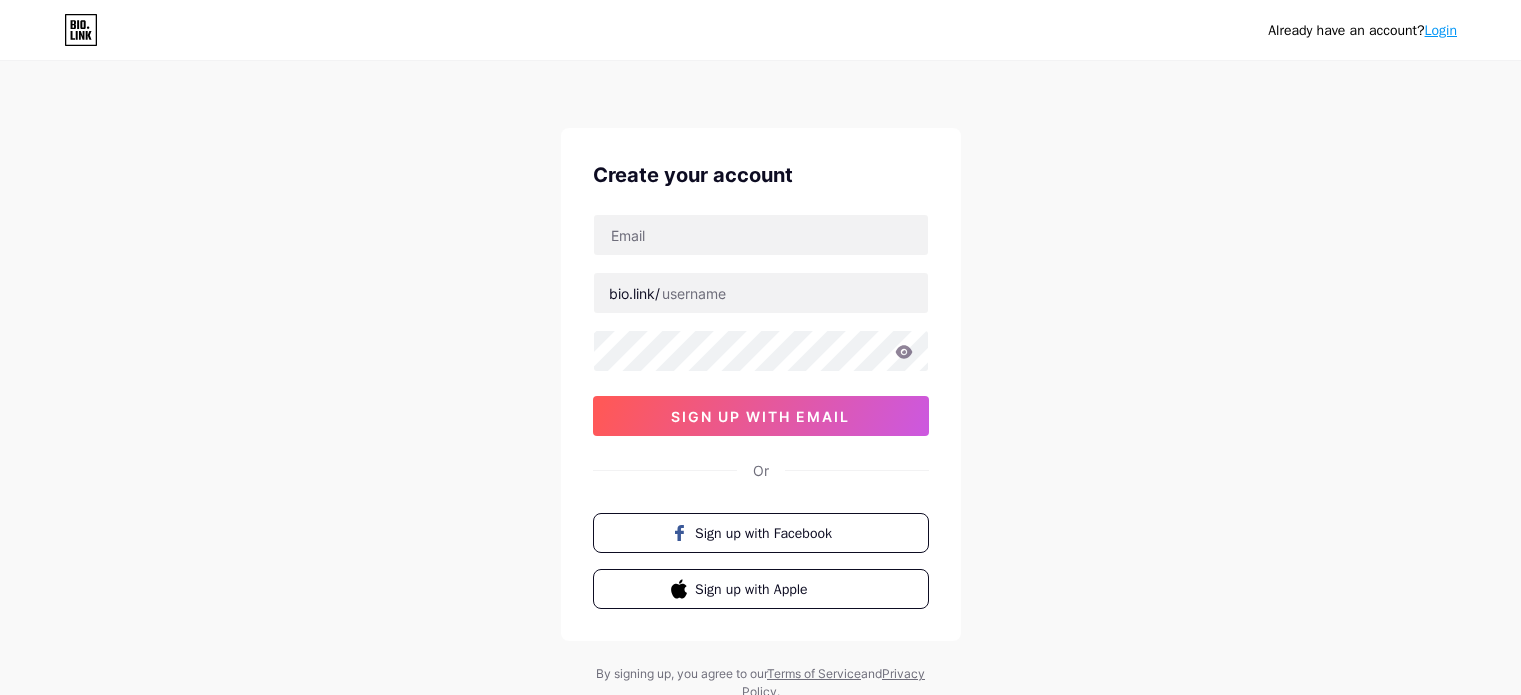 scroll, scrollTop: 0, scrollLeft: 0, axis: both 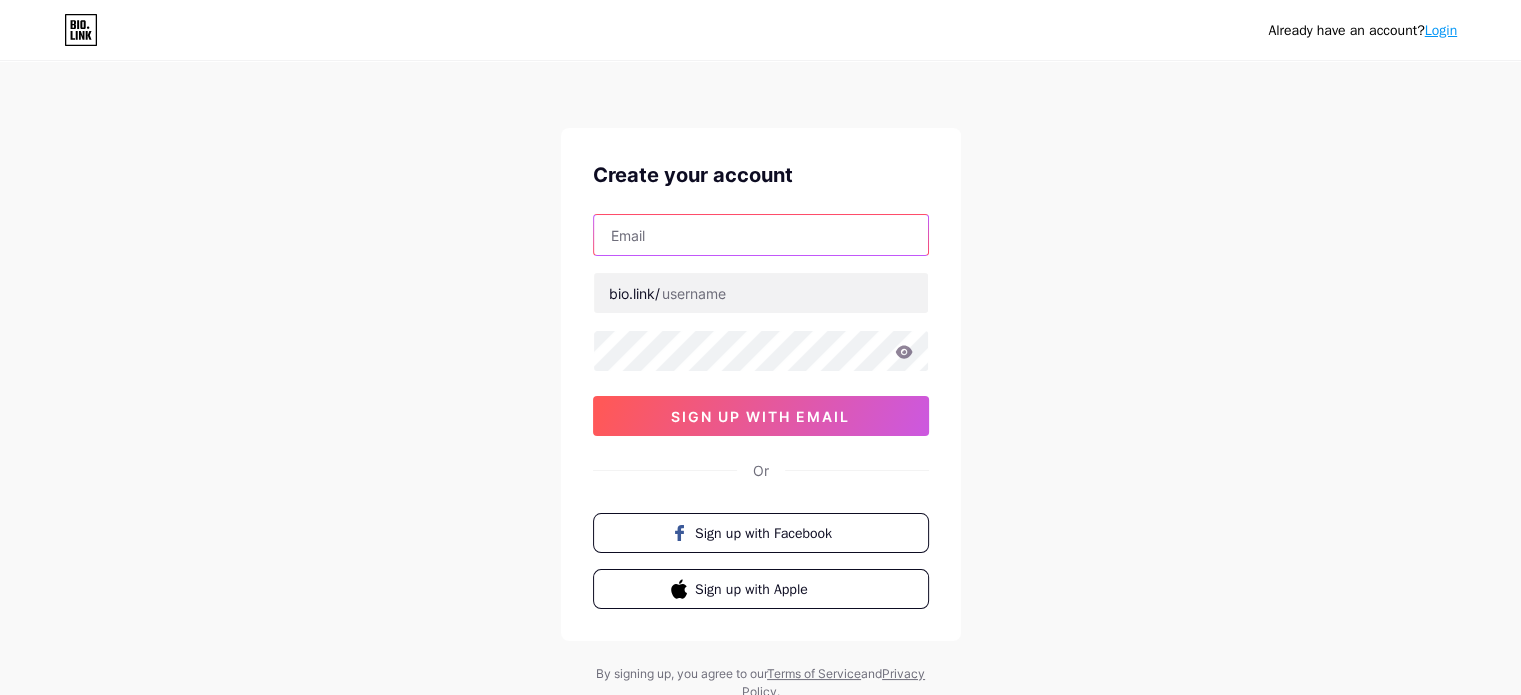 click at bounding box center (761, 235) 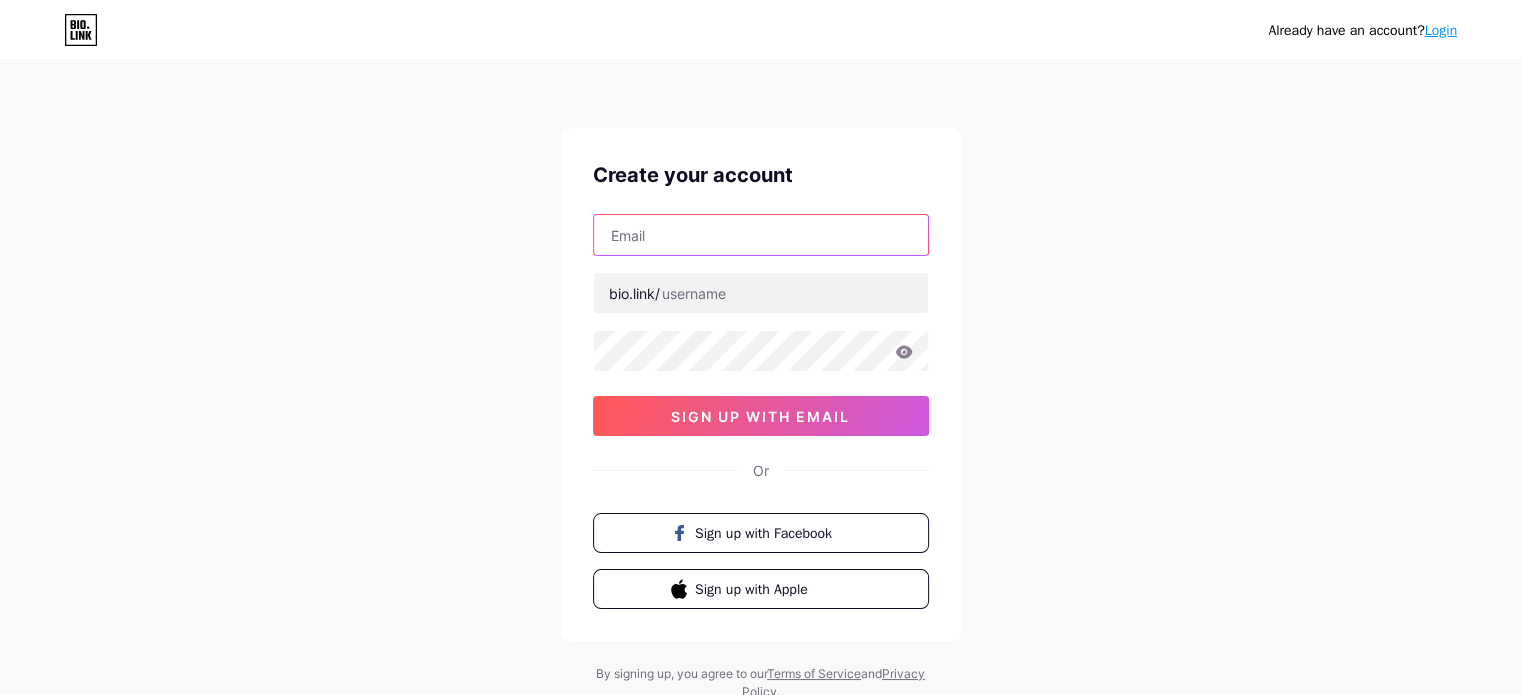 type on "[EMAIL]" 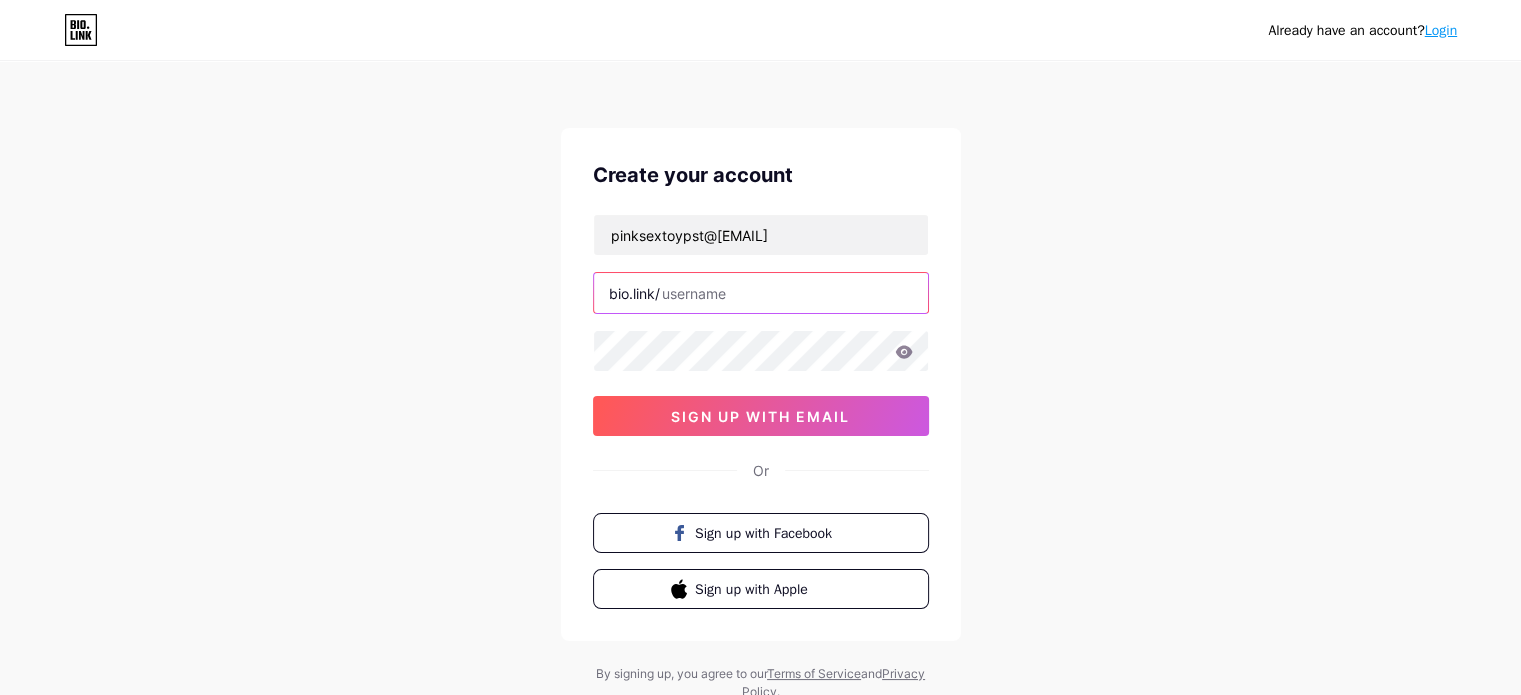 click at bounding box center (761, 293) 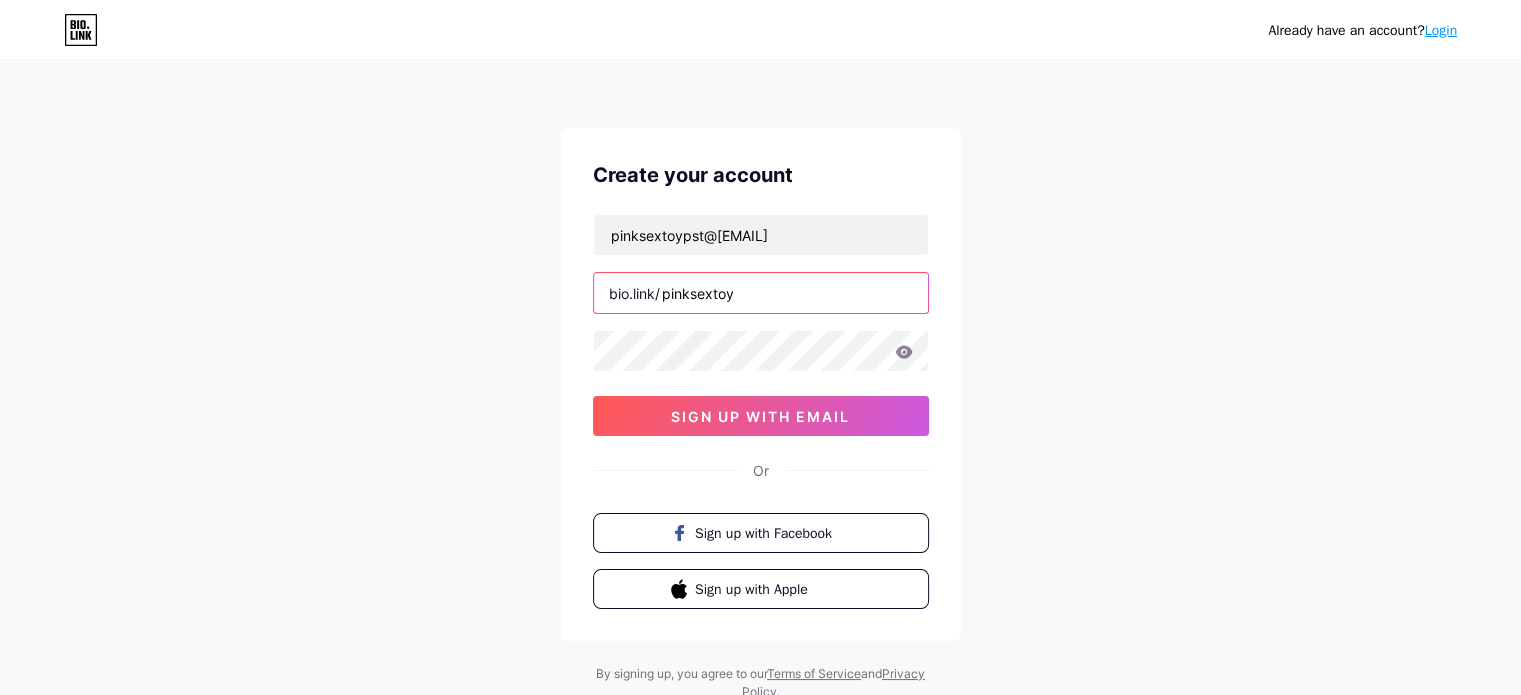type on "pinksextoy" 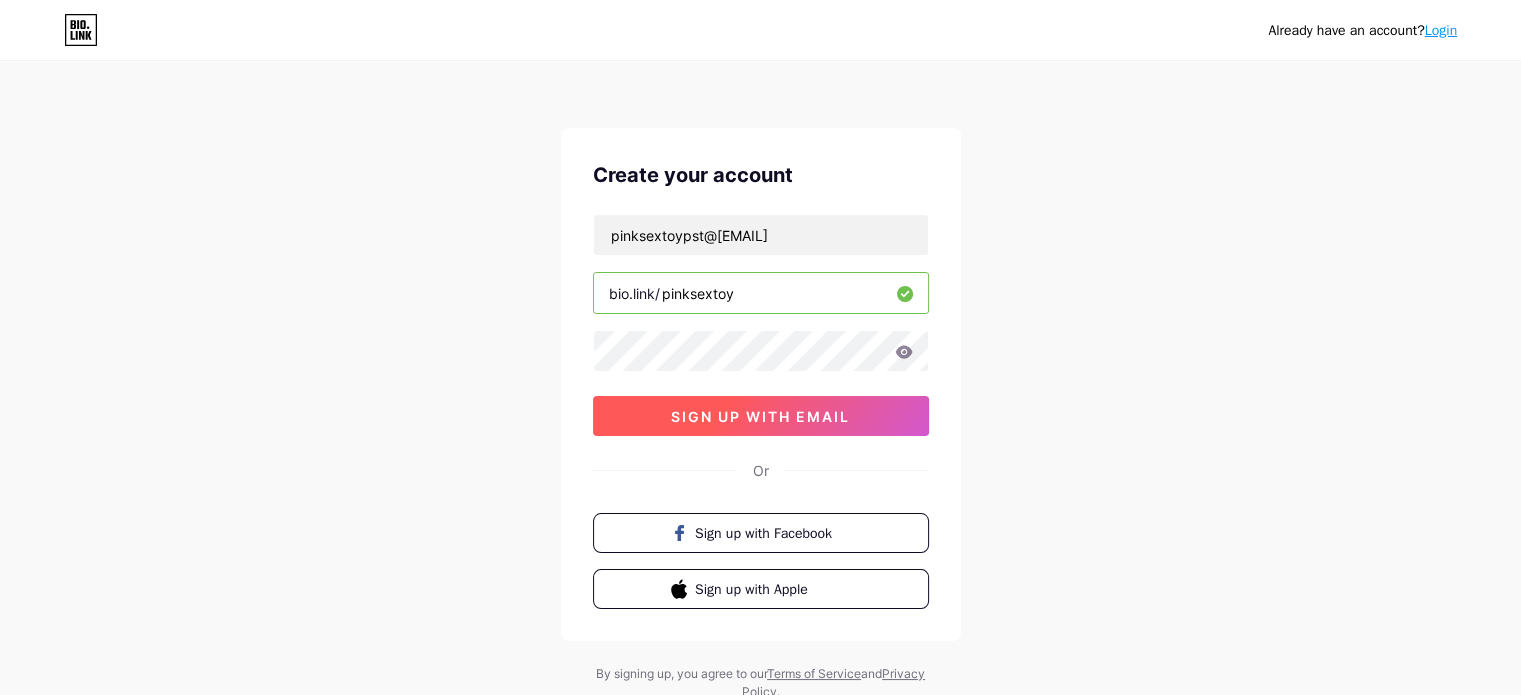 click on "sign up with email" at bounding box center [760, 416] 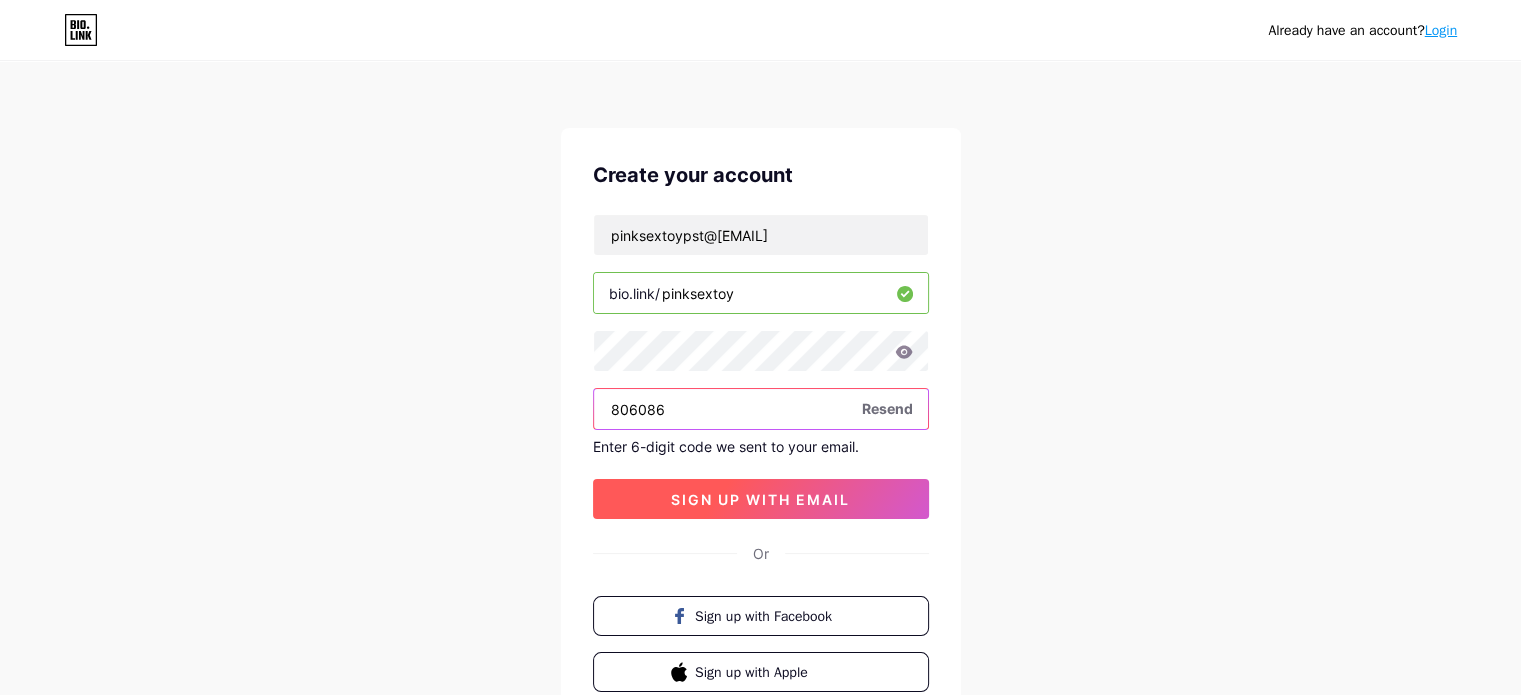 type on "806086" 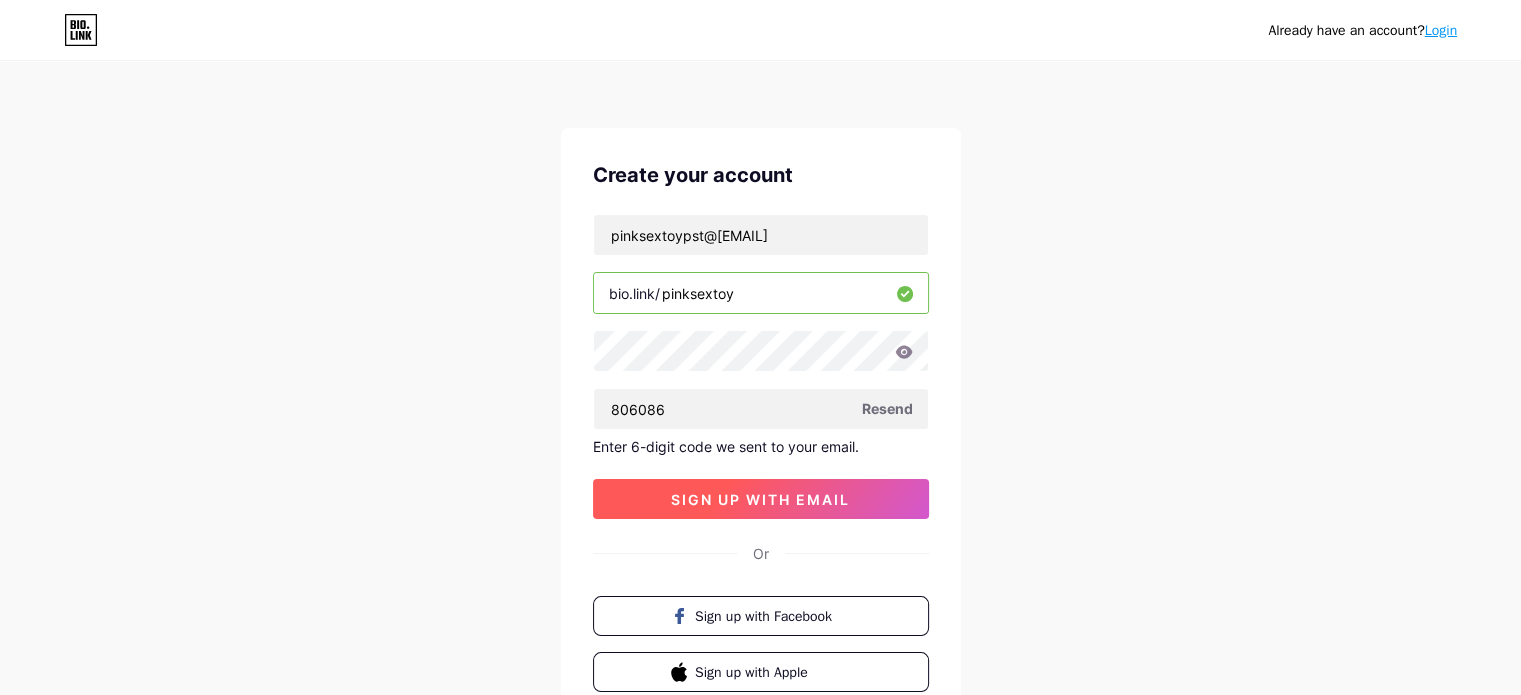 click on "sign up with email" at bounding box center [760, 499] 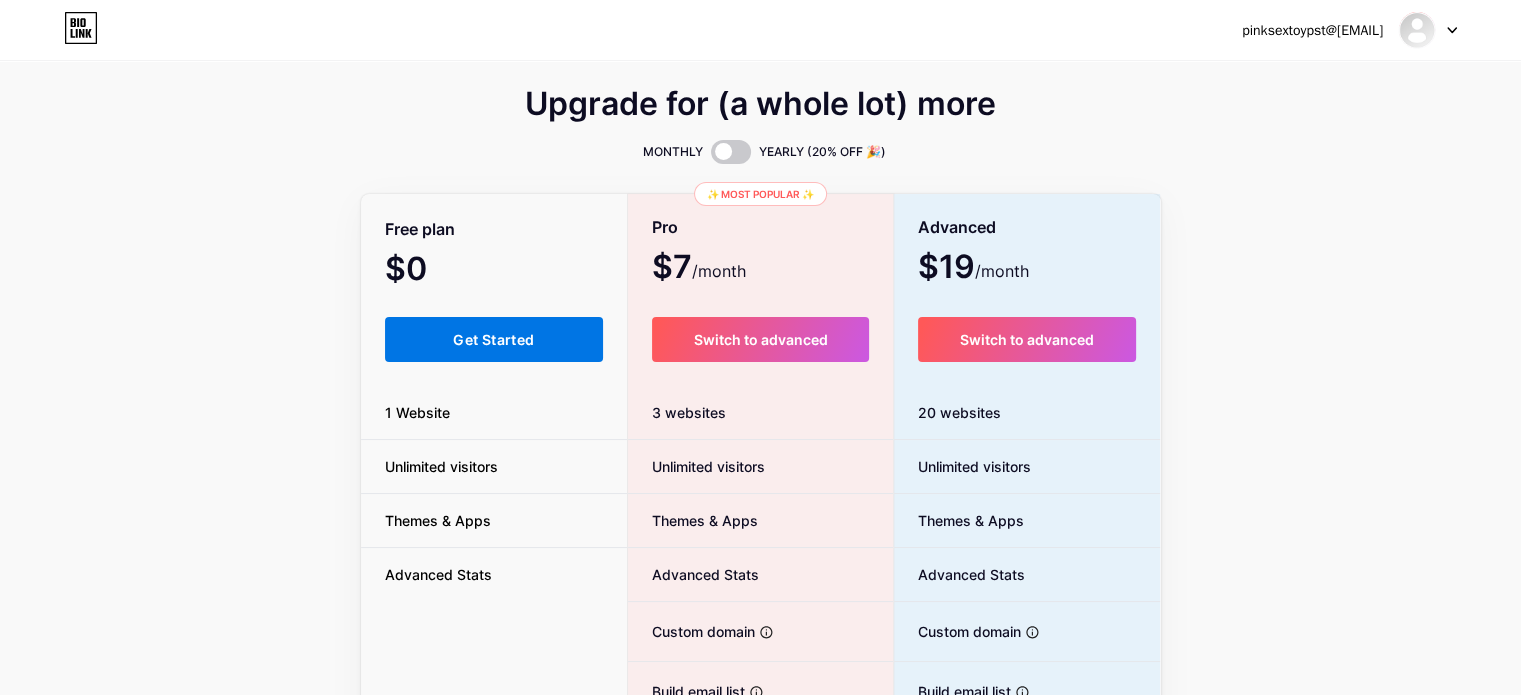 click on "Get Started" at bounding box center [494, 339] 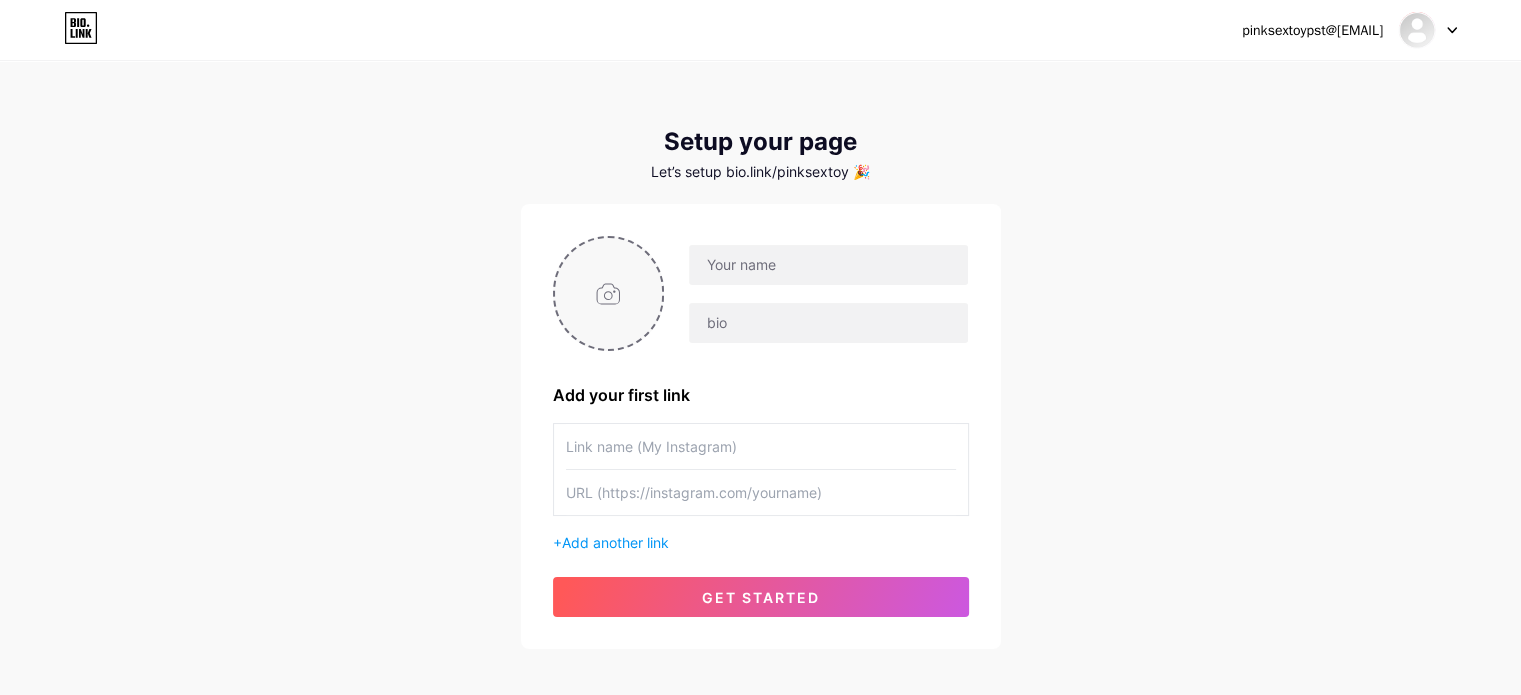 click at bounding box center (609, 293) 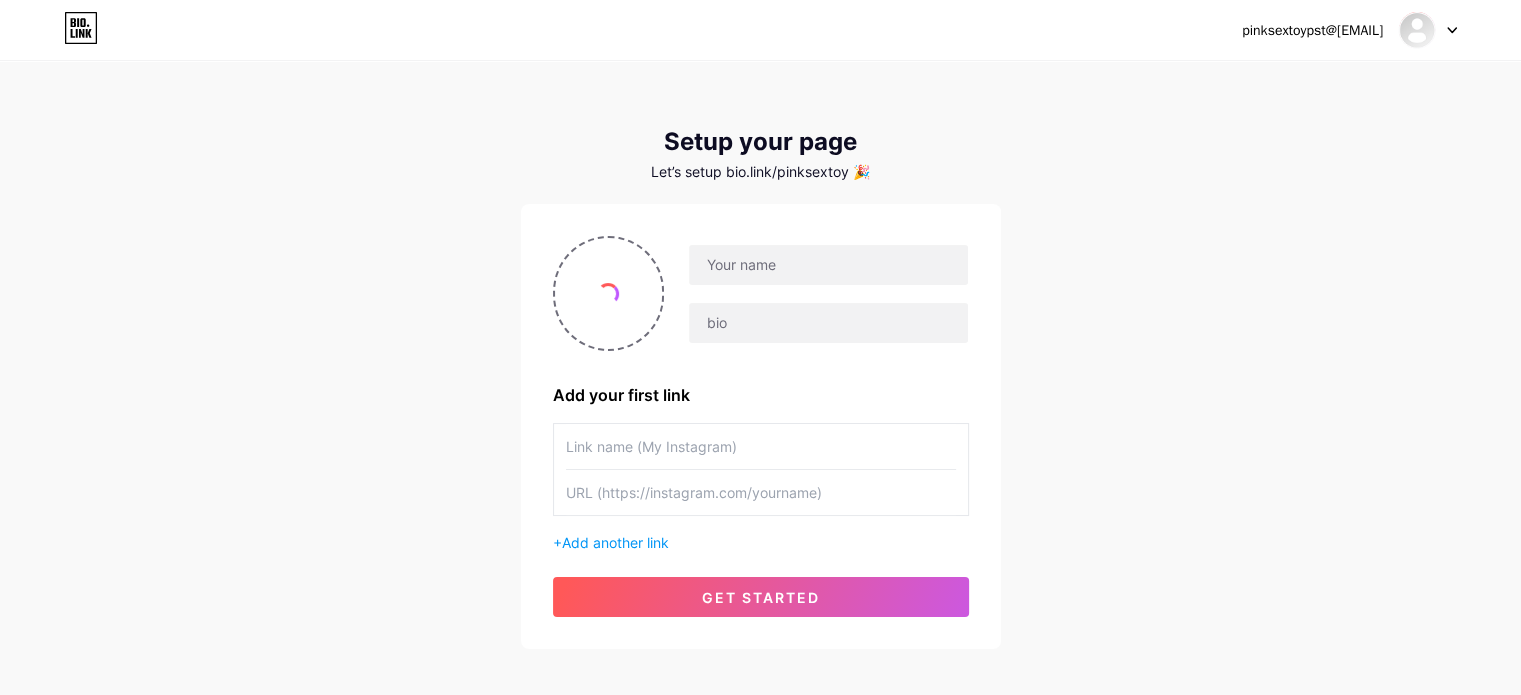 click at bounding box center (1428, 30) 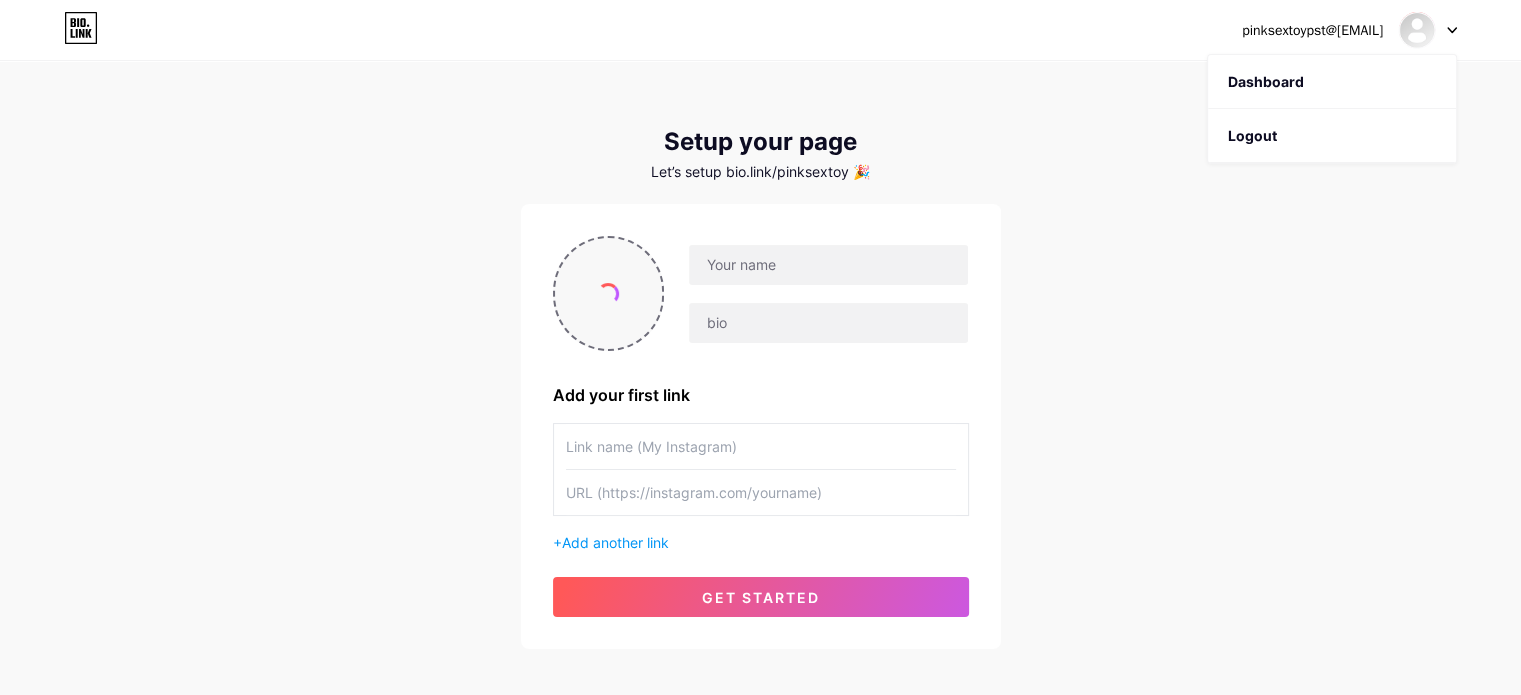 click at bounding box center [608, 294] 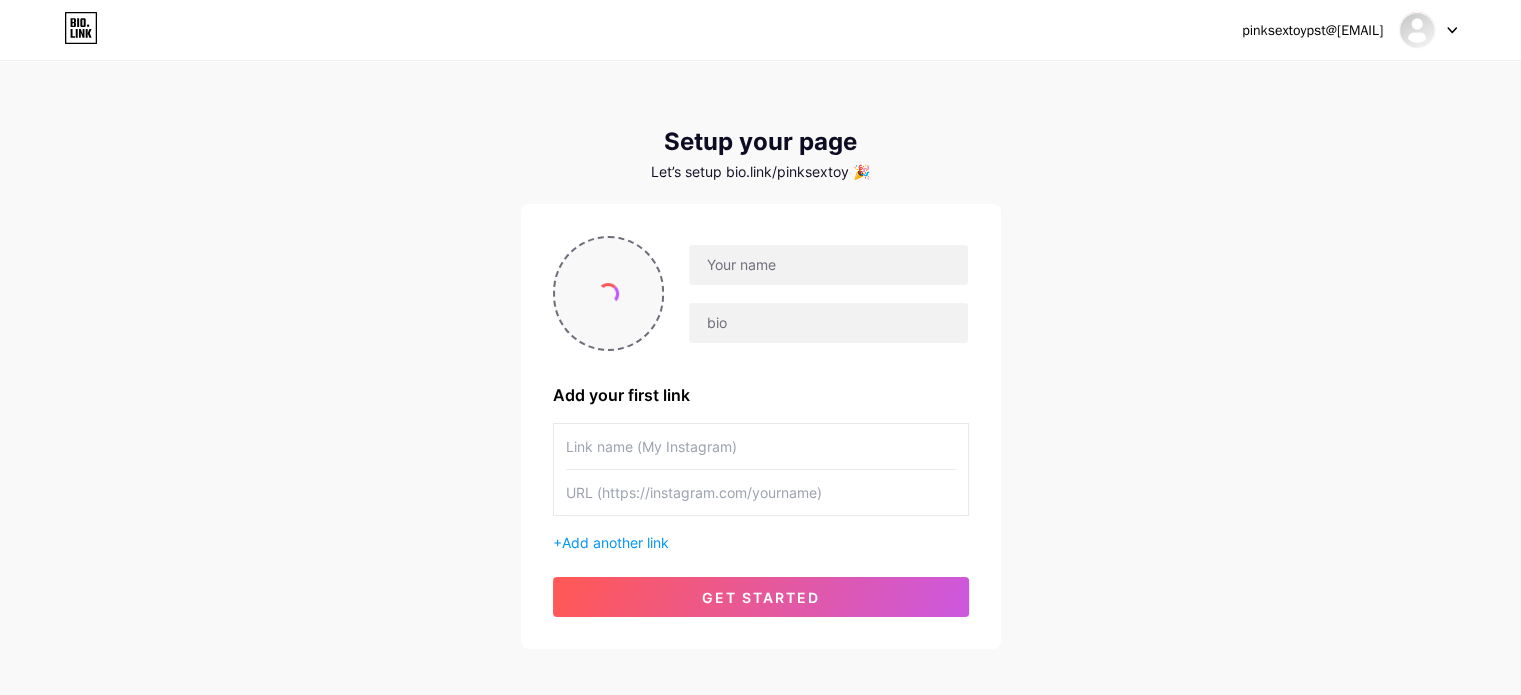 click at bounding box center [608, 294] 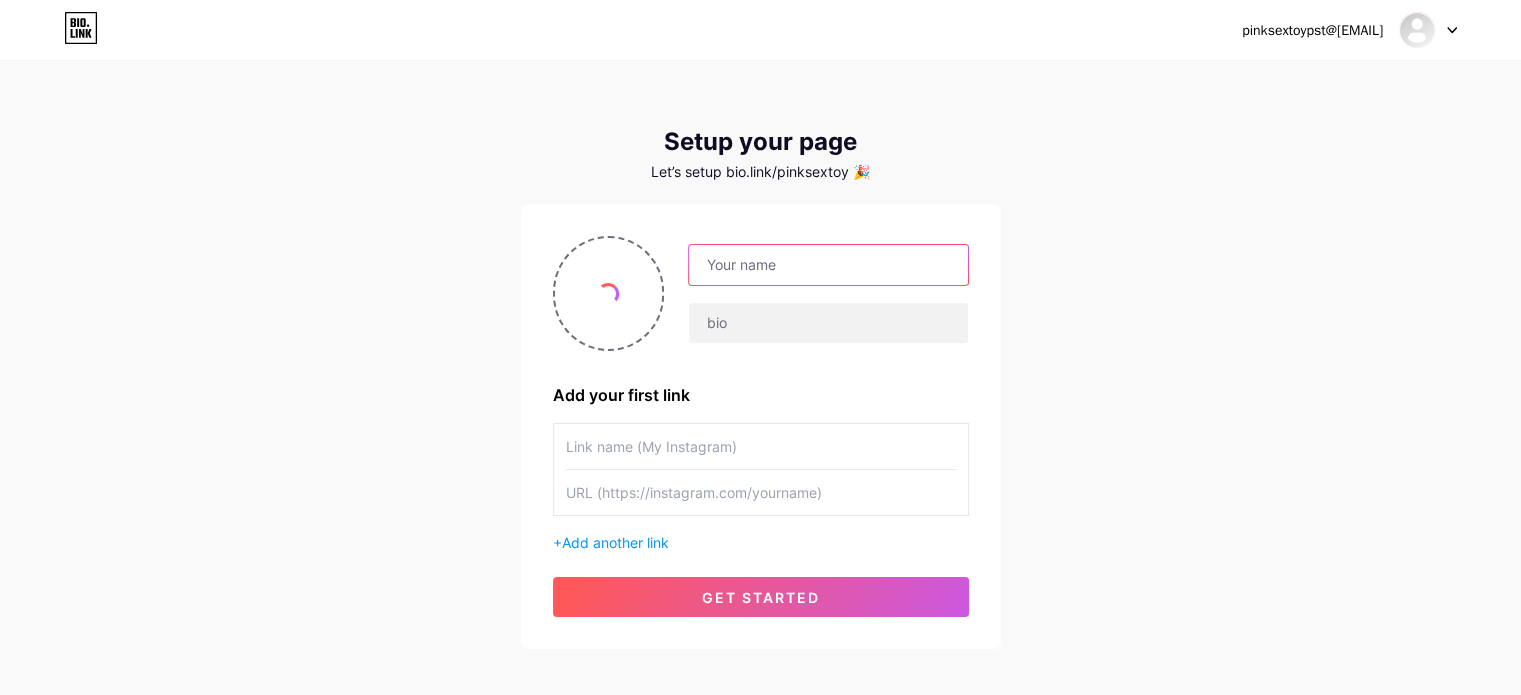 click at bounding box center [828, 265] 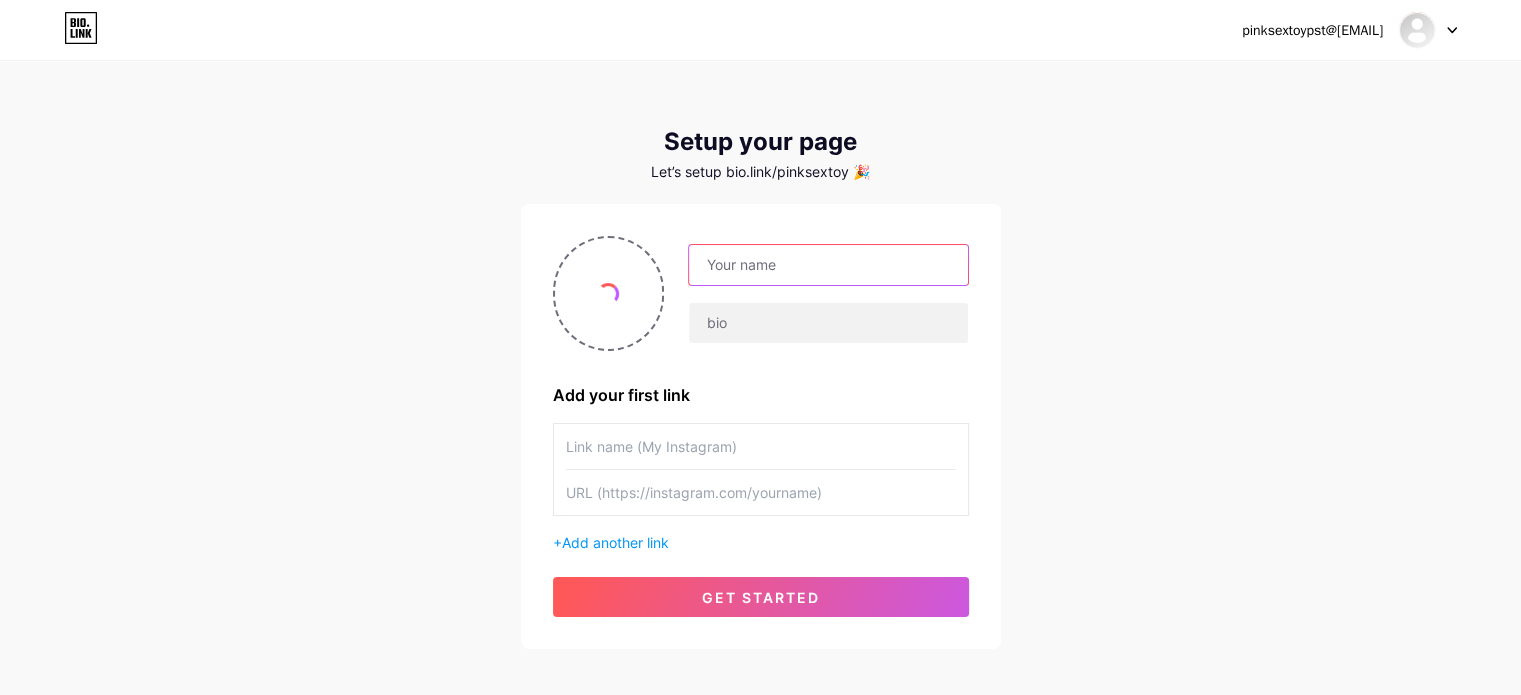 click at bounding box center [828, 265] 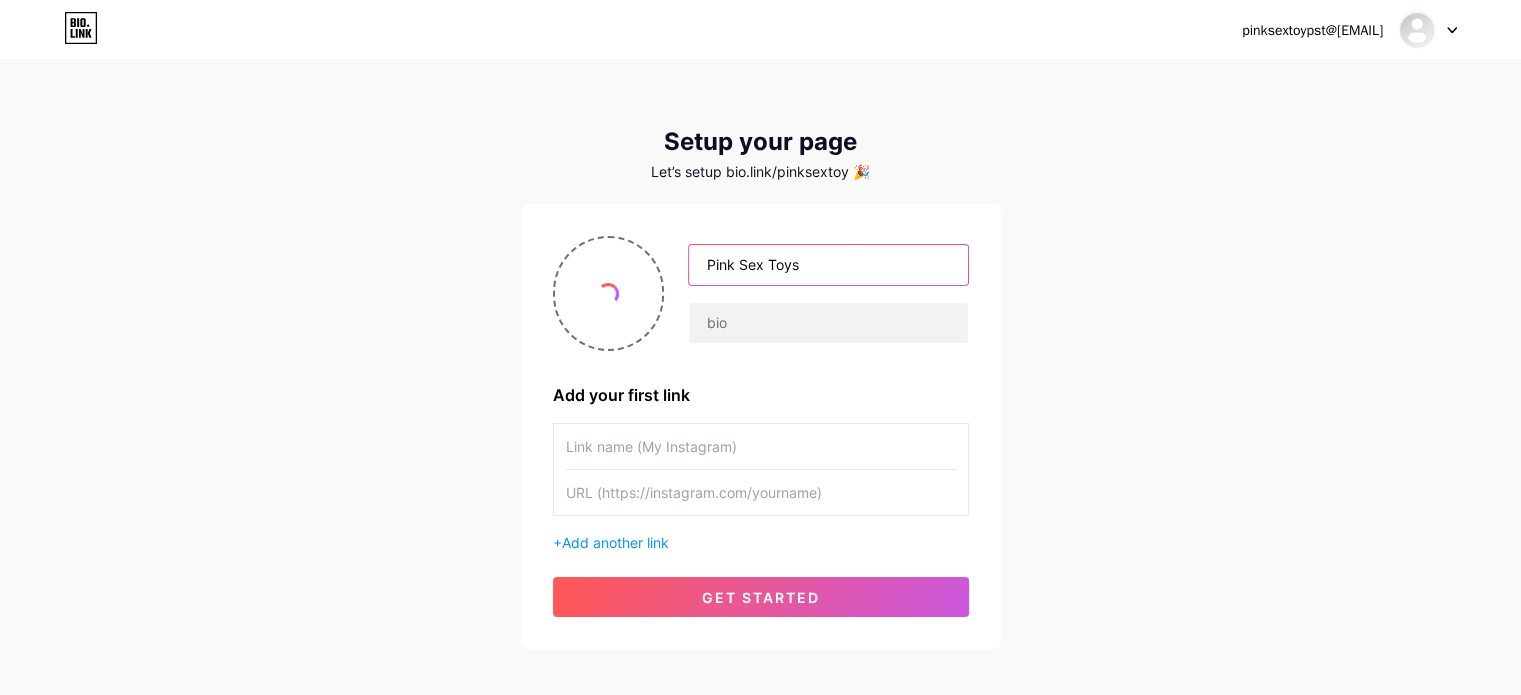 type on "Pink Sex Toys" 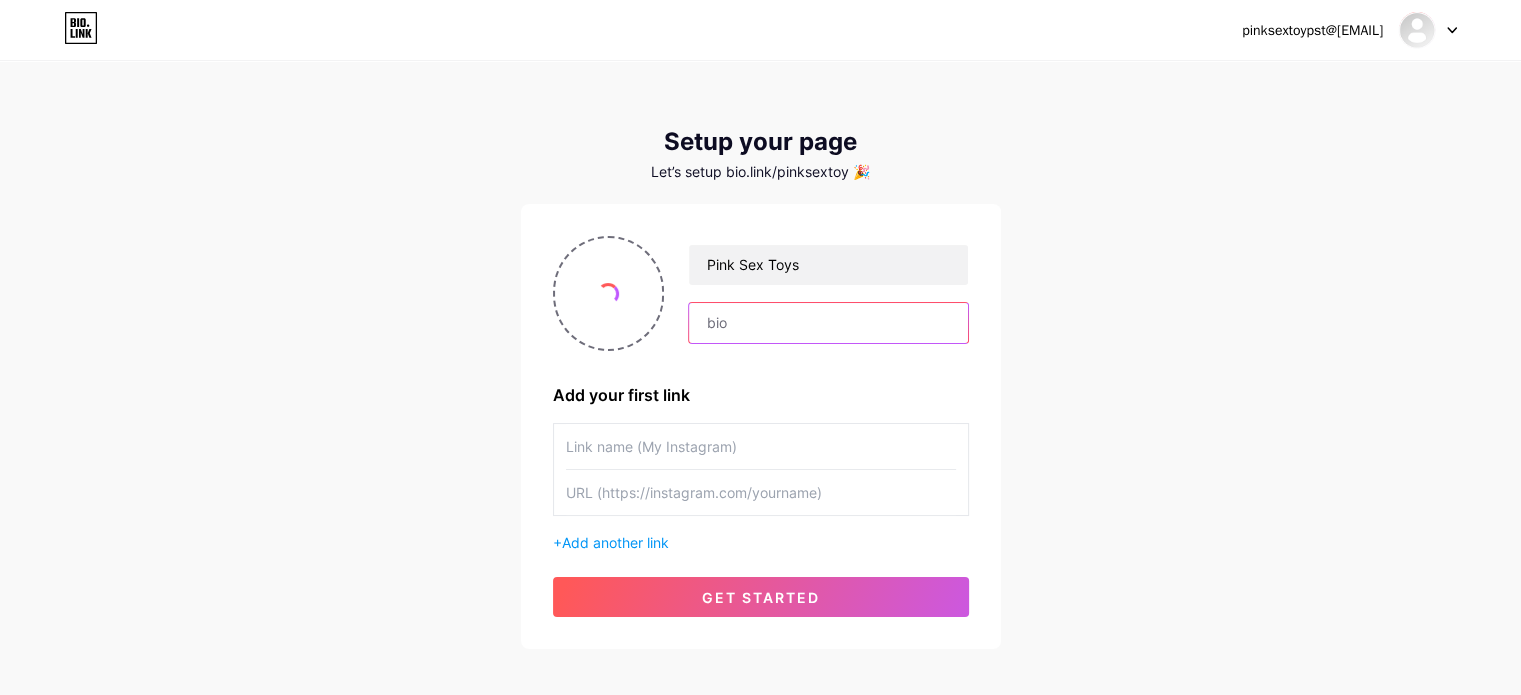 click at bounding box center [828, 323] 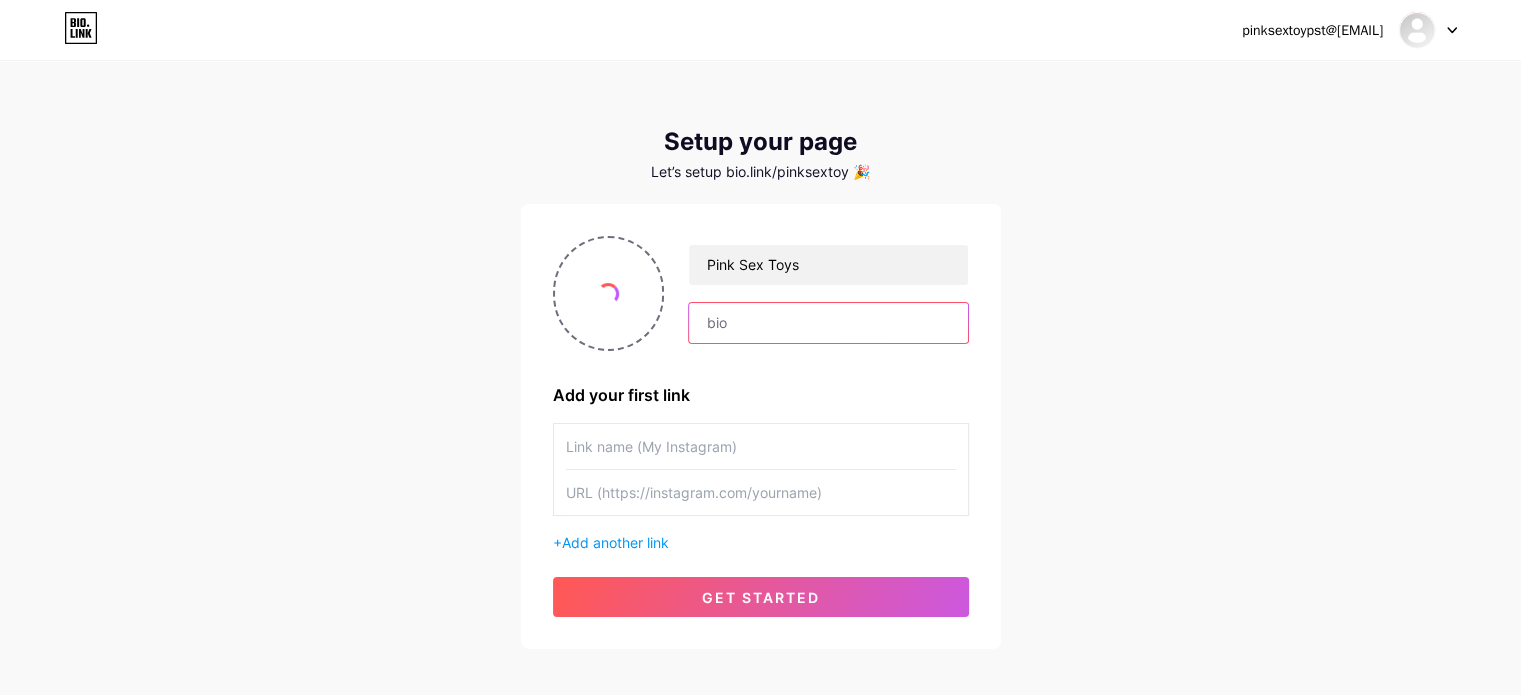 paste on "Pinksextoy welcomes everyone from all corners of India to shop for exclusive and high adult toys and accessories for men, women and couples." 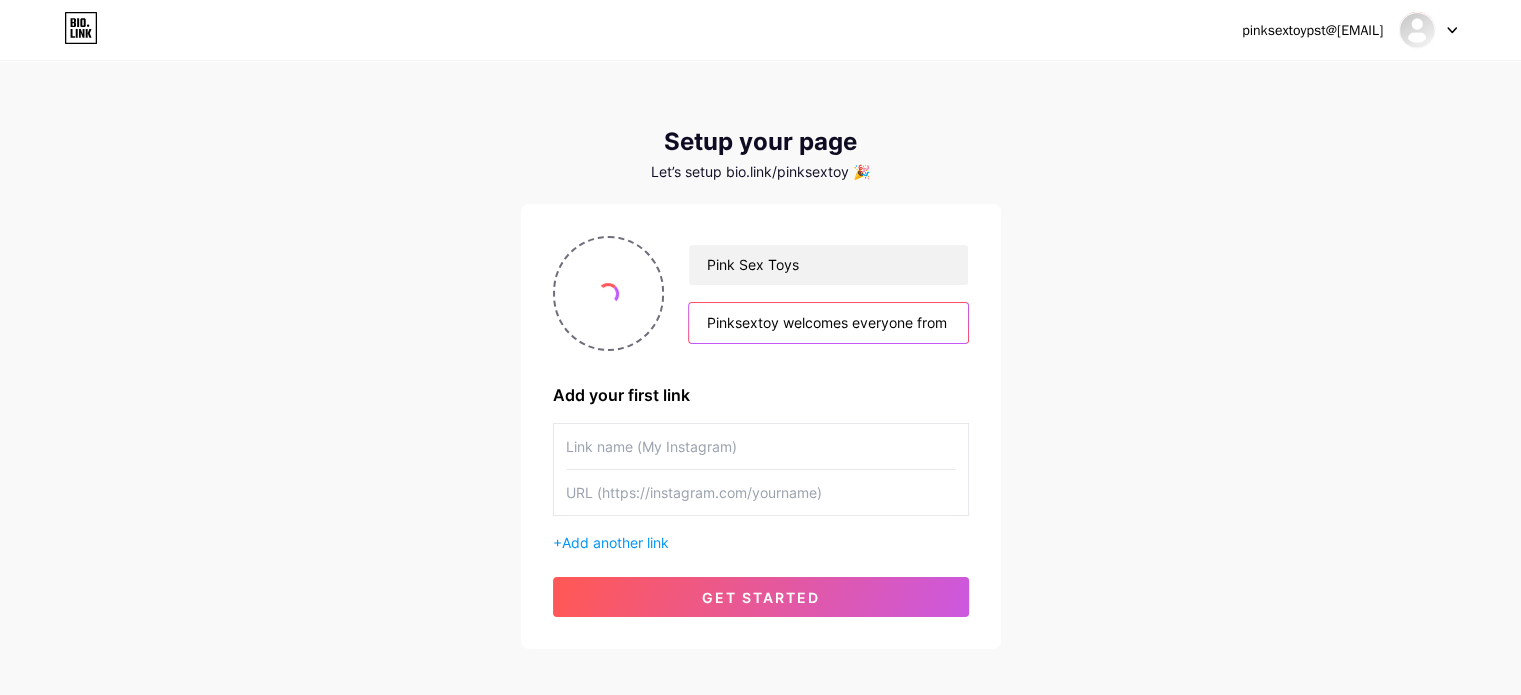 scroll, scrollTop: 0, scrollLeft: 704, axis: horizontal 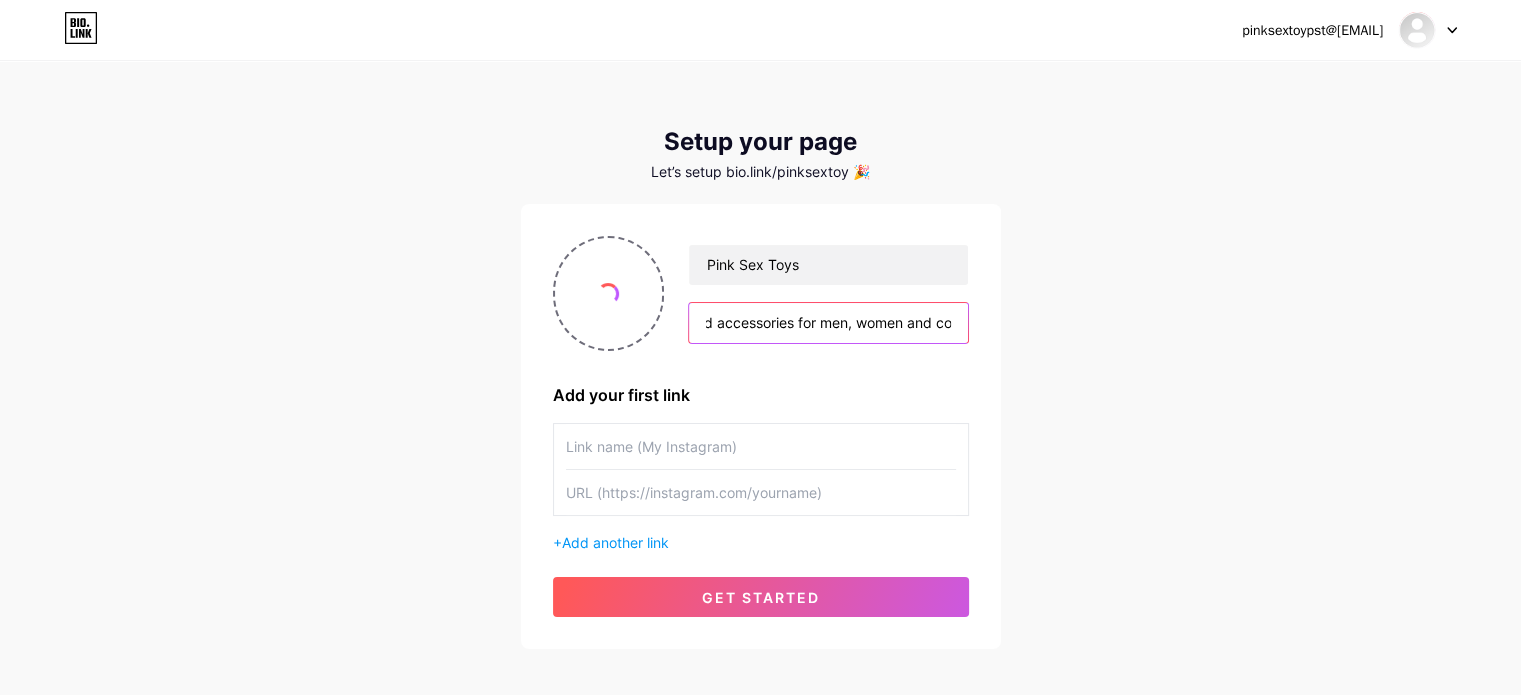 type on "Pinksextoy welcomes everyone from all corners of India to shop for exclusive and high adult toys and accessories for men, women and couples." 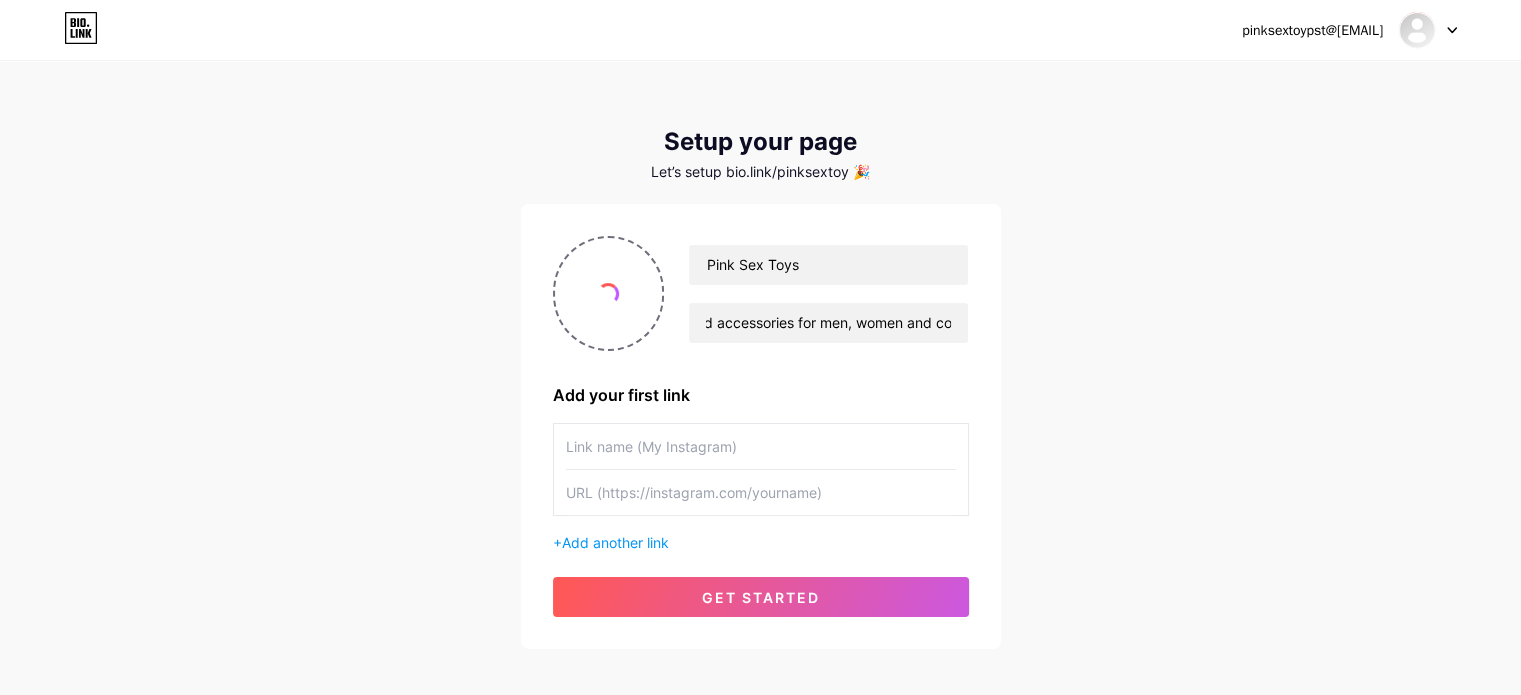 scroll, scrollTop: 0, scrollLeft: 0, axis: both 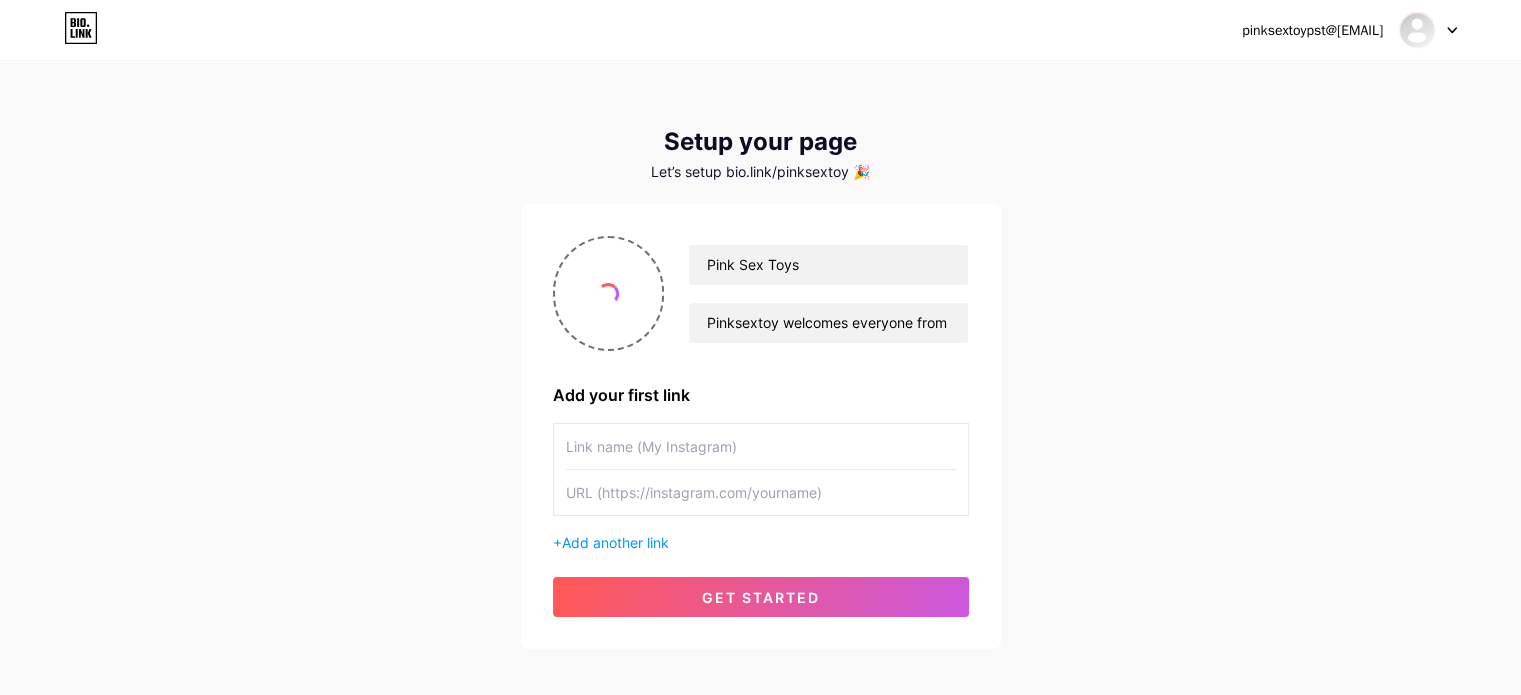 click at bounding box center [761, 446] 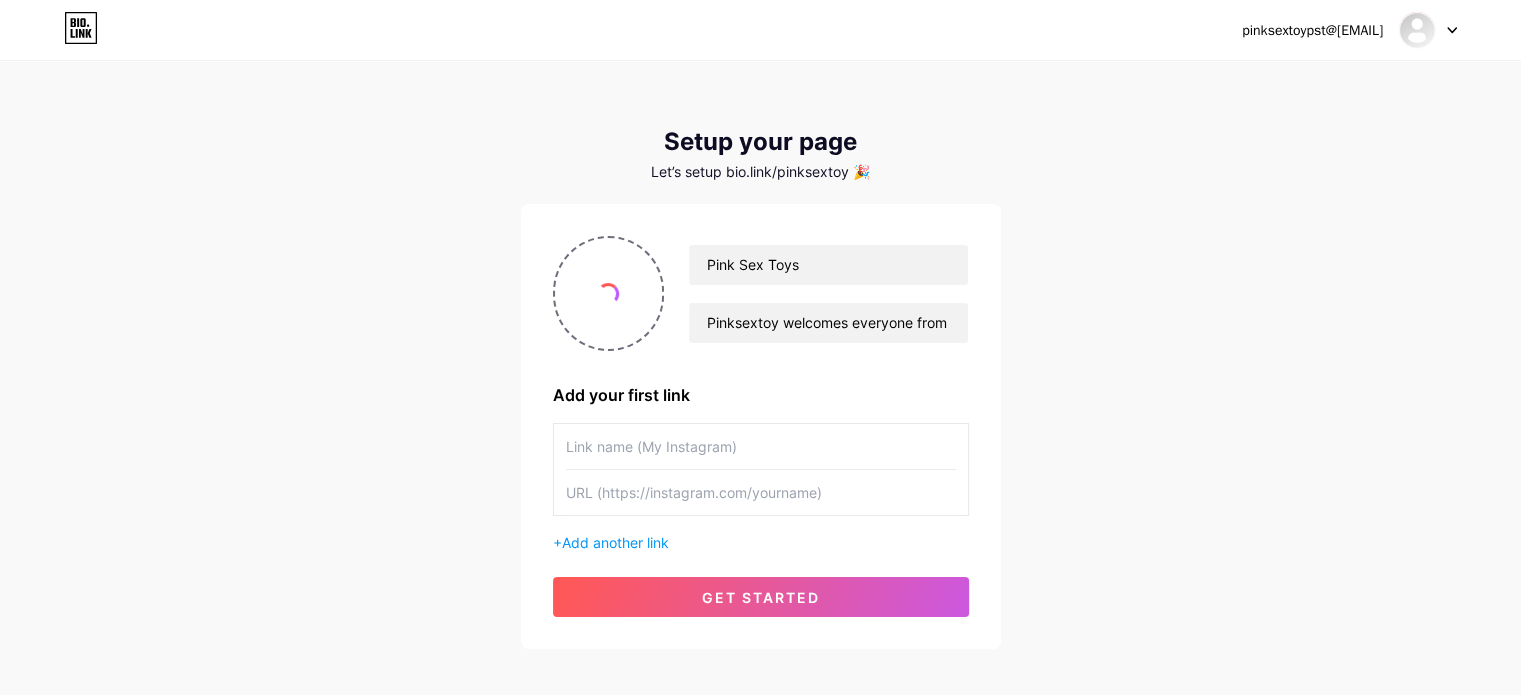 paste on "https://www.facebook.com/Pink-Sex-Toy-1785459375035119" 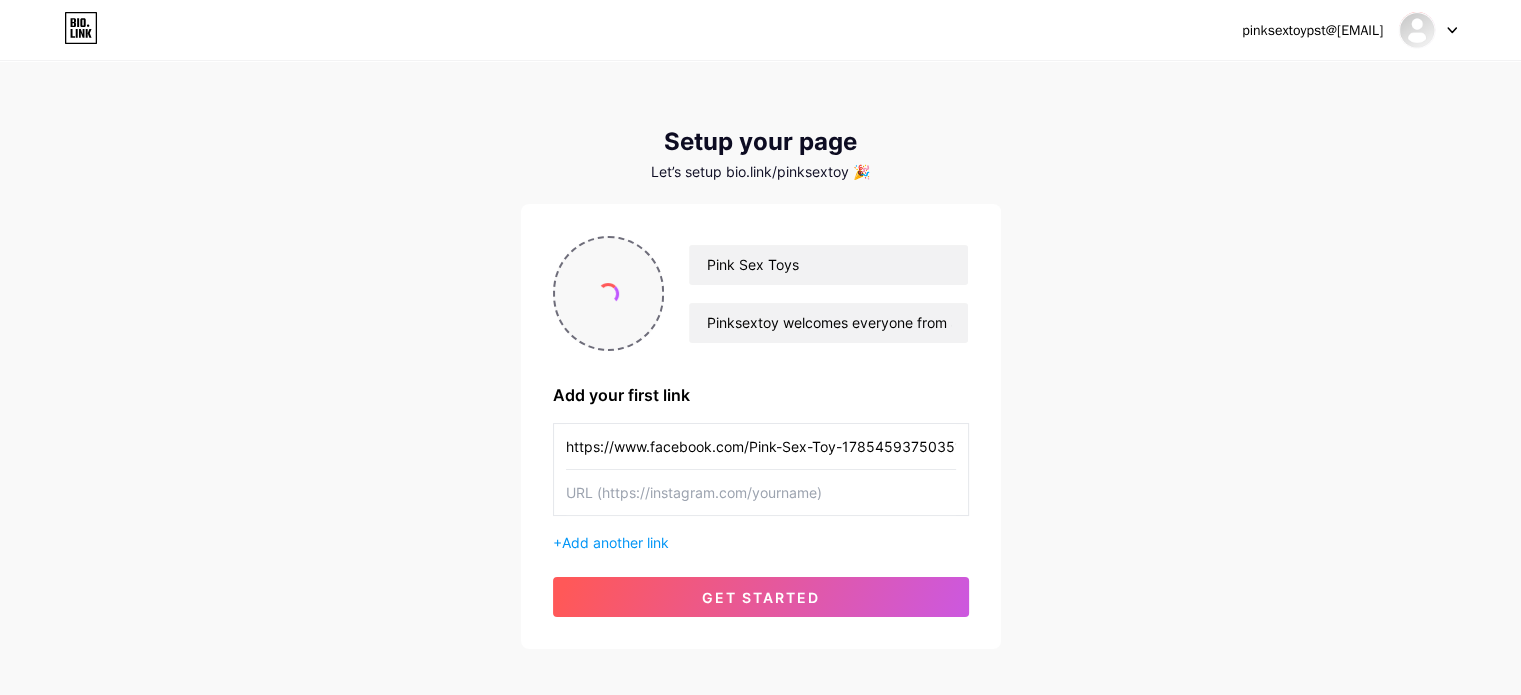 scroll, scrollTop: 0, scrollLeft: 18, axis: horizontal 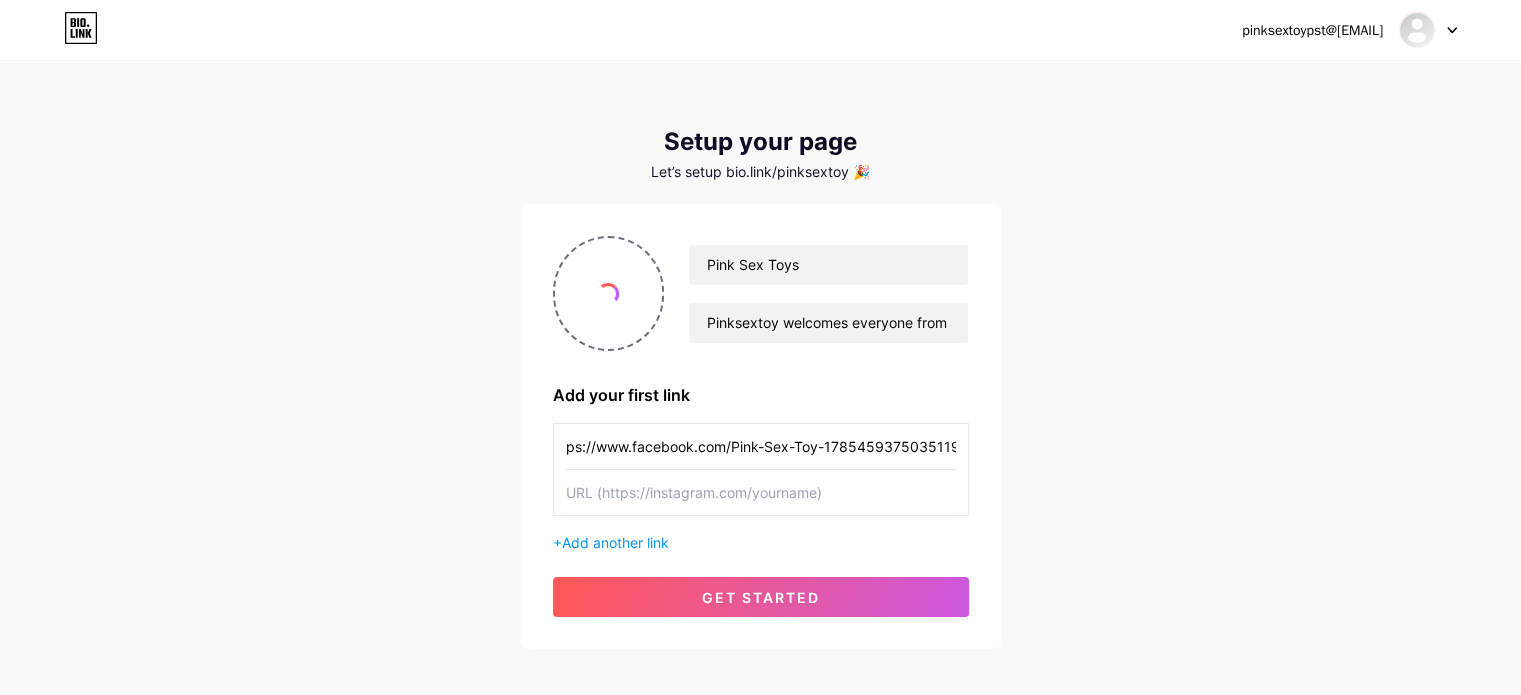 type on "https://www.facebook.com/Pink-Sex-Toy-1785459375035119" 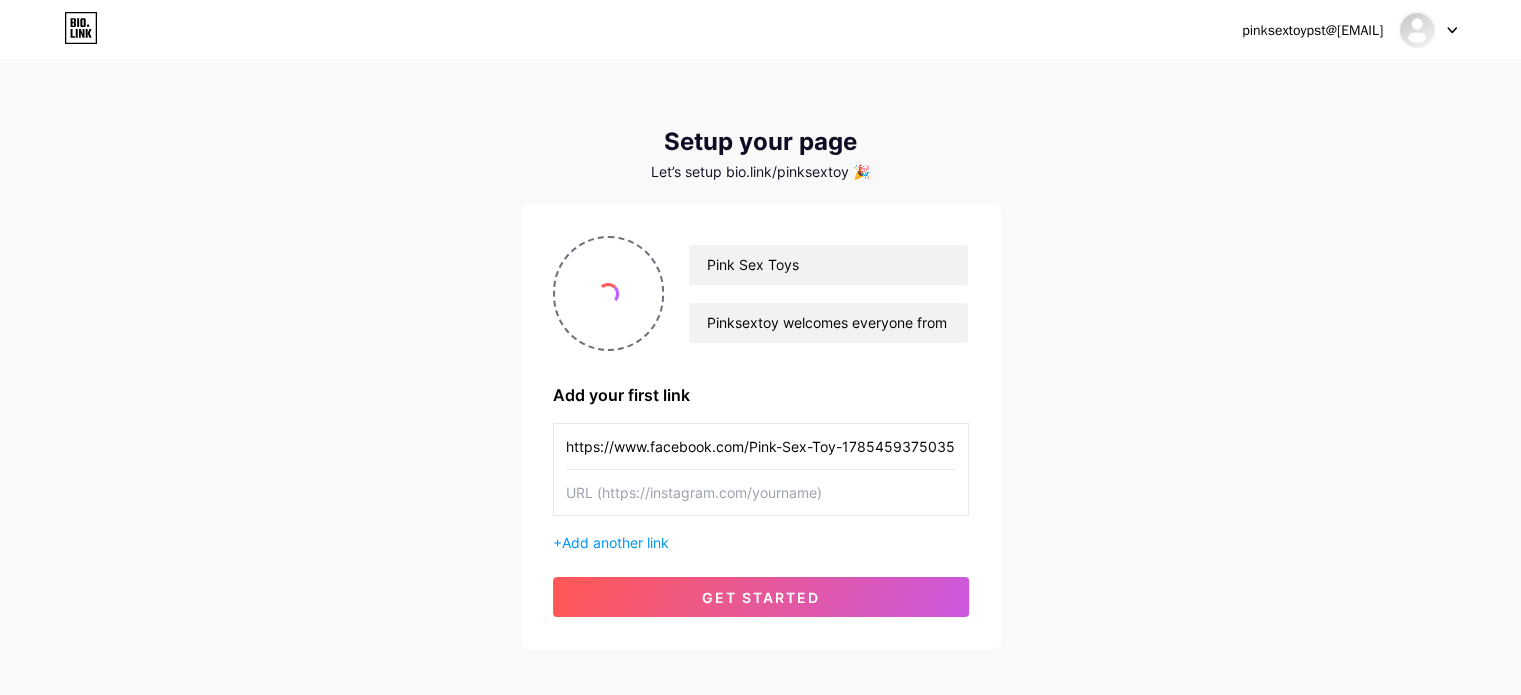 click at bounding box center [761, 492] 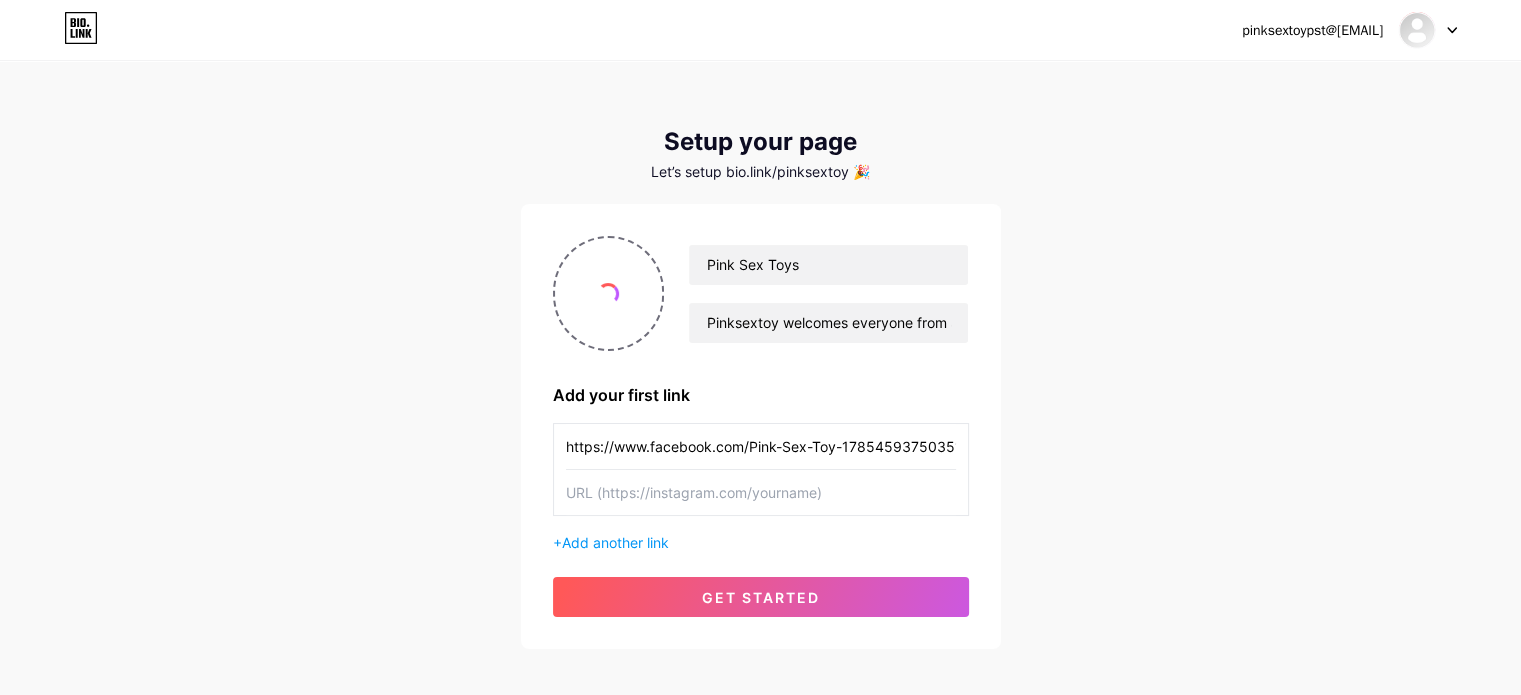 paste on "https://www.pinksextoy.in/" 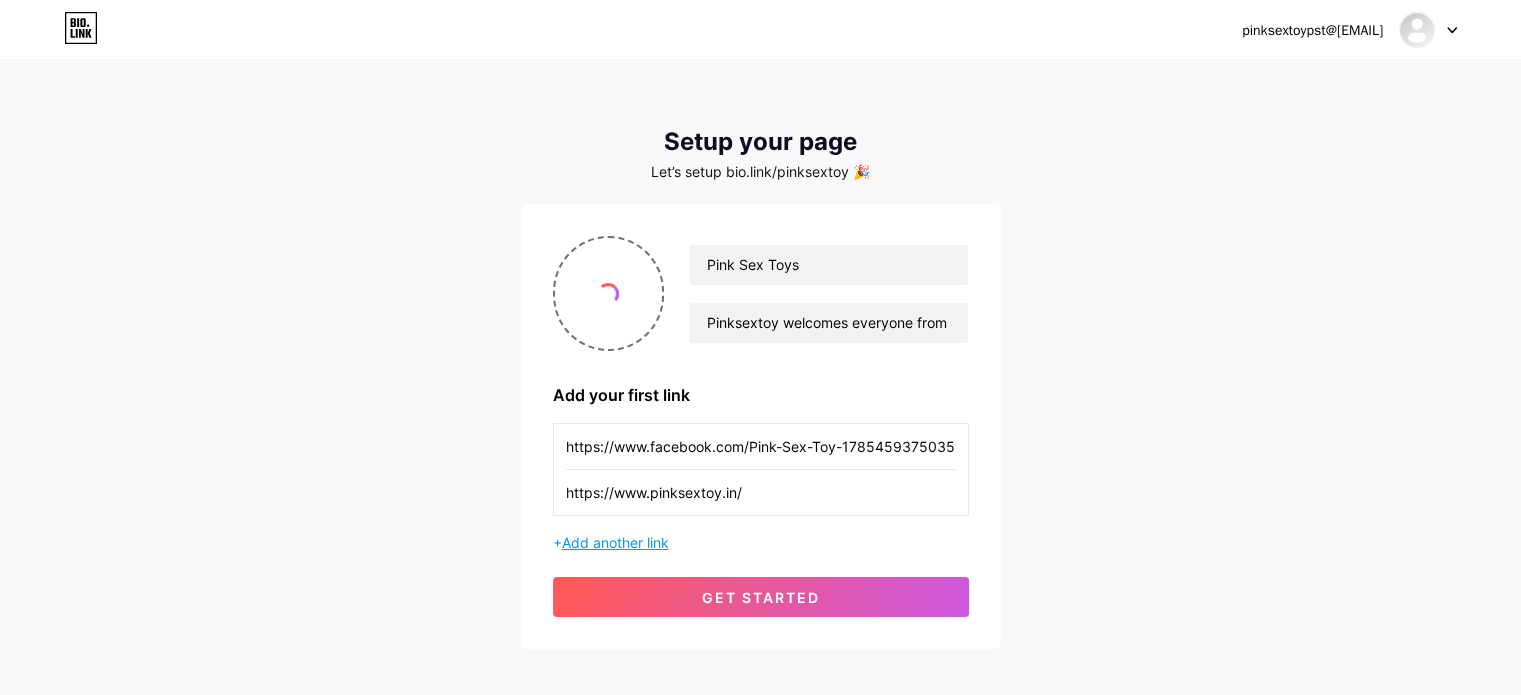 type on "https://www.pinksextoy.in/" 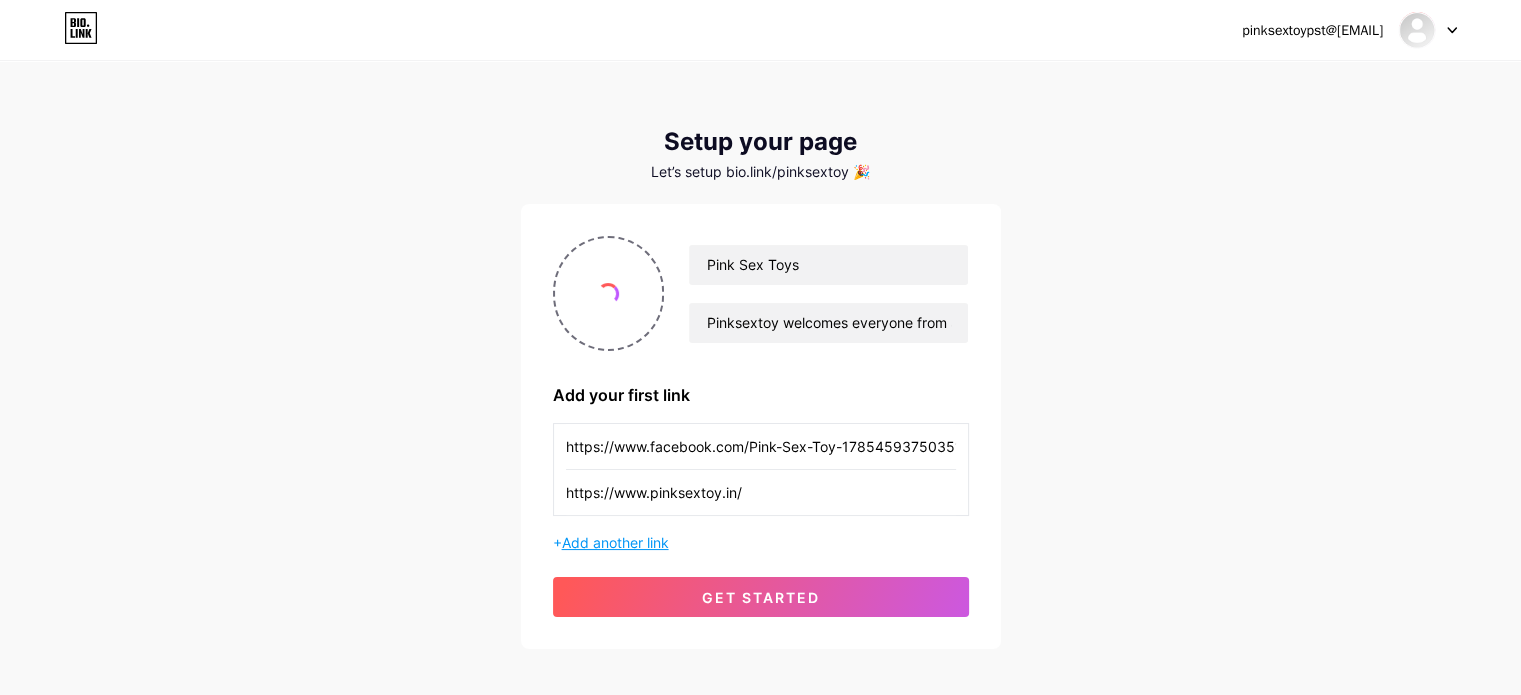 click on "Add another link" at bounding box center [615, 542] 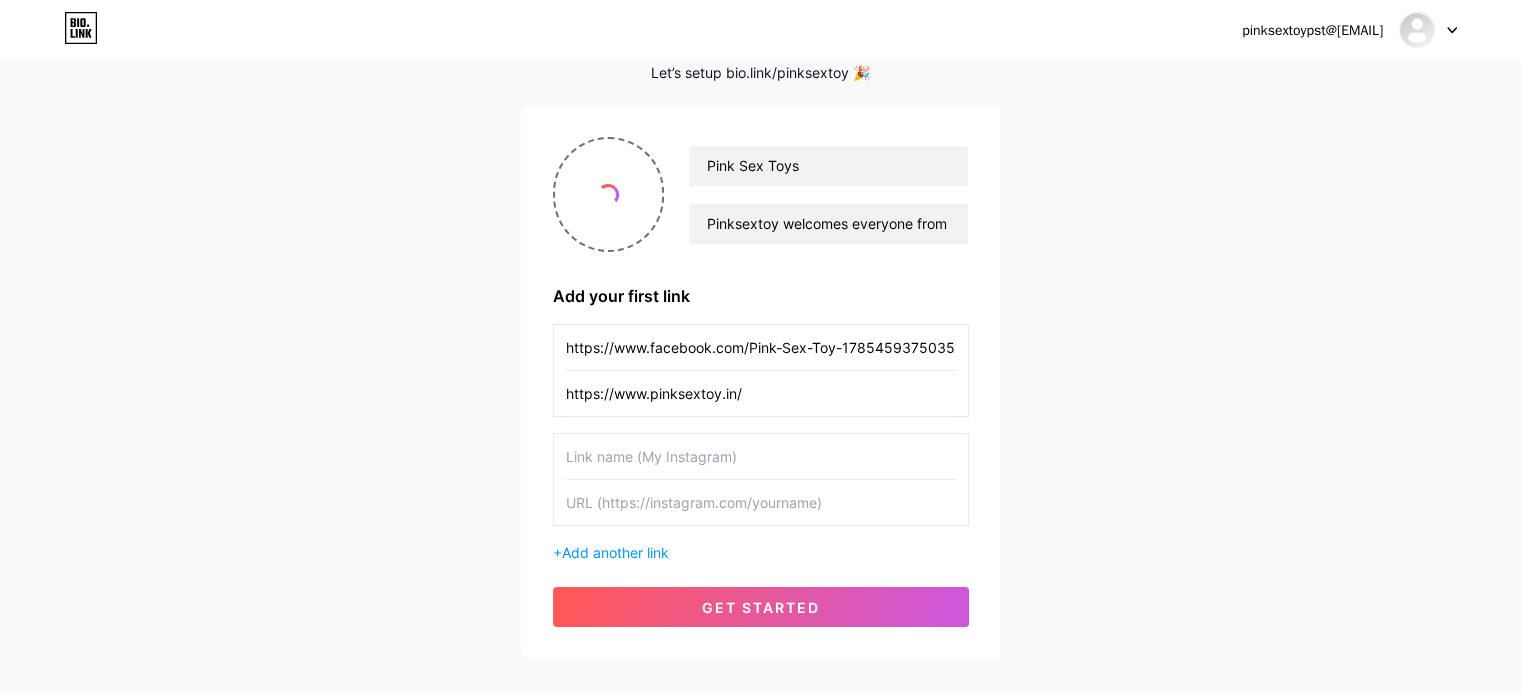 scroll, scrollTop: 100, scrollLeft: 0, axis: vertical 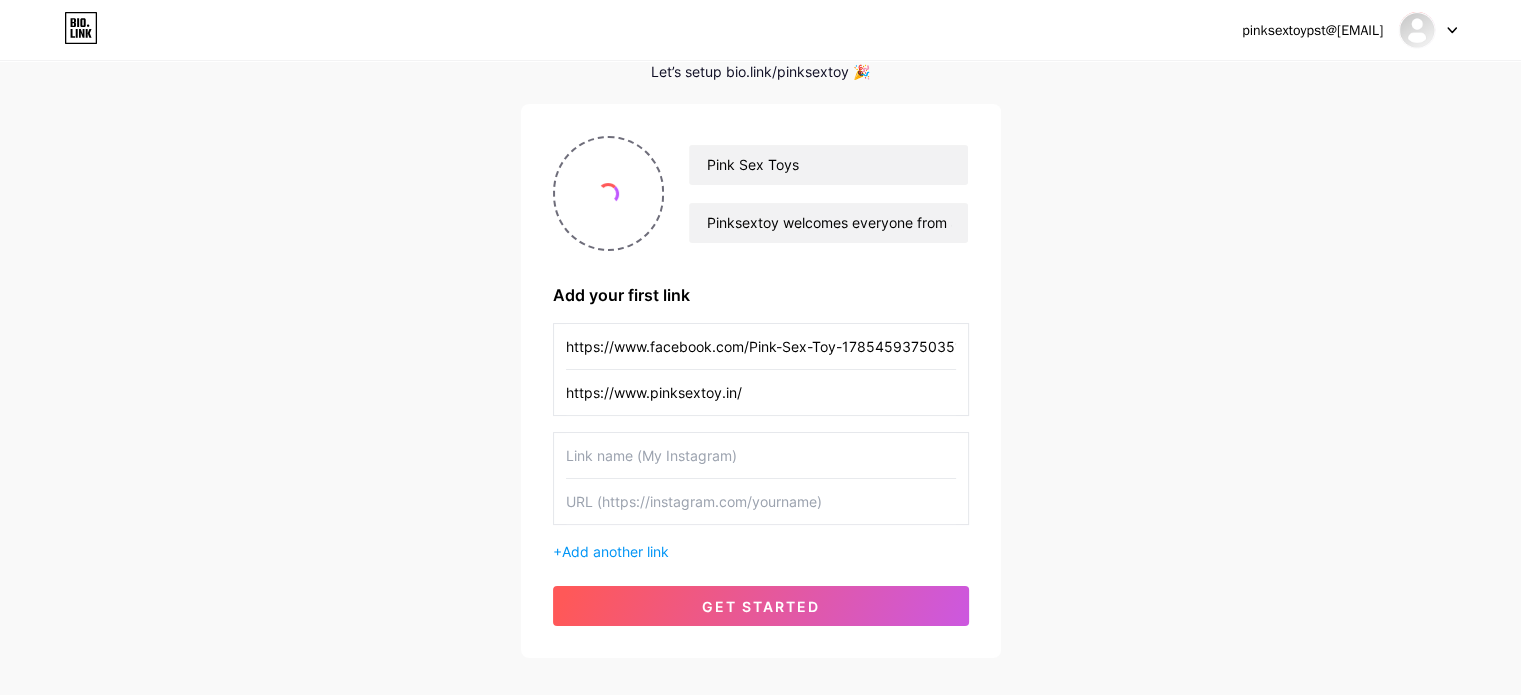 click on "https://www.facebook.com/Pink-Sex-Toy-1785459375035119" at bounding box center (761, 346) 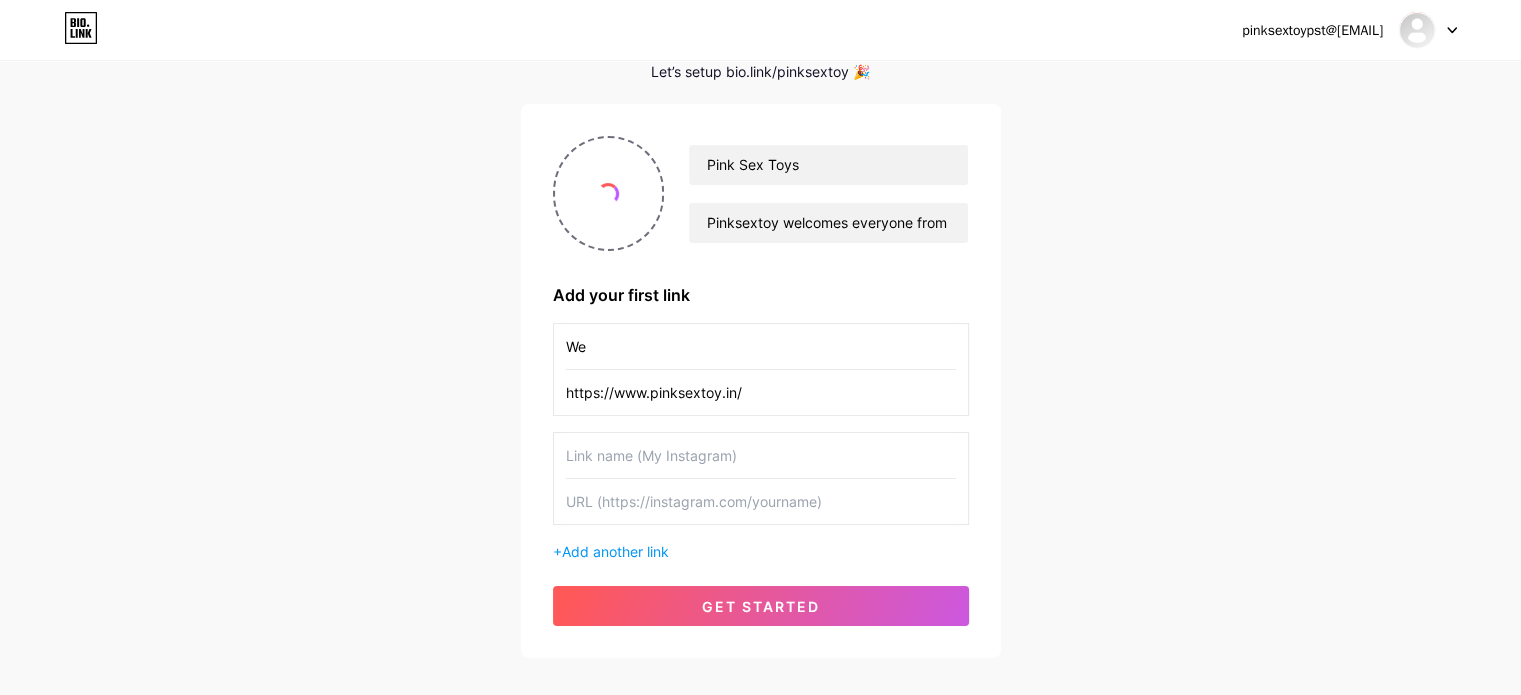 type on "W" 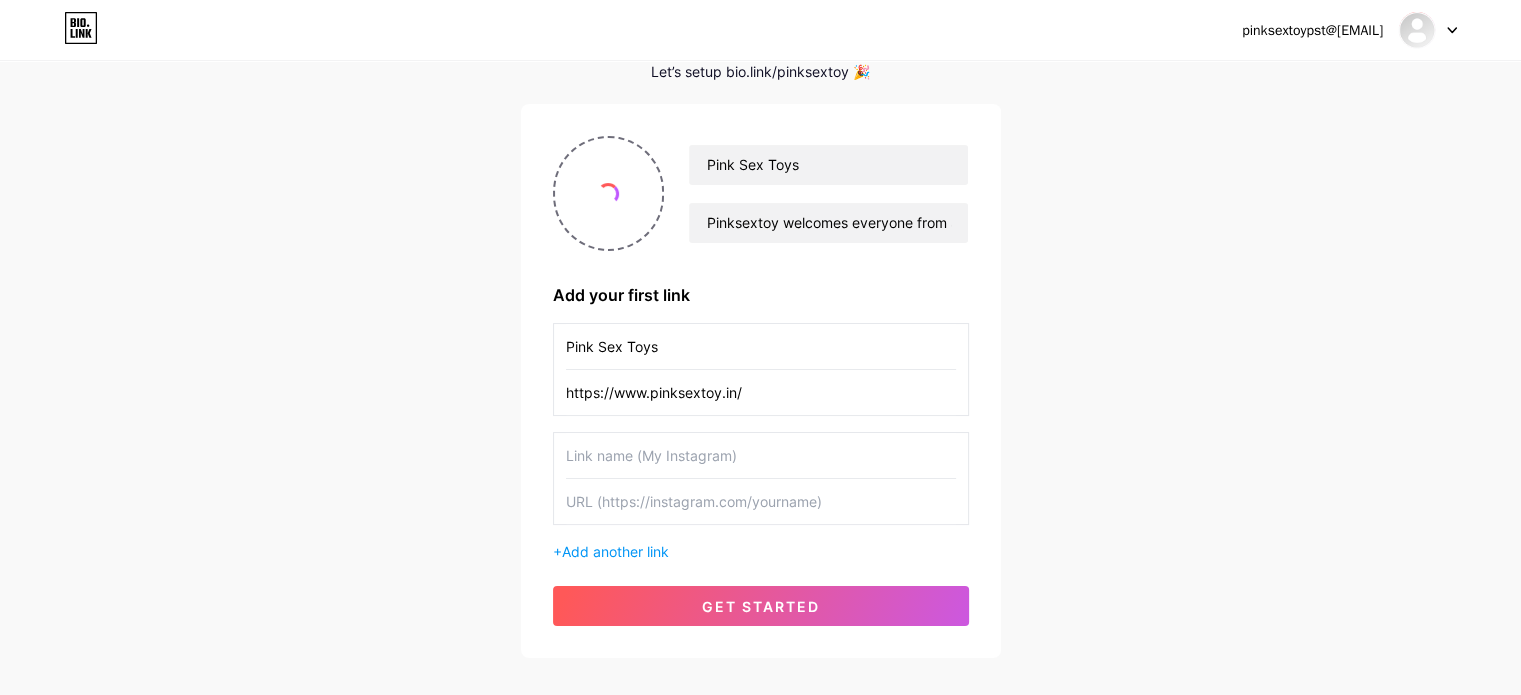 type on "Pink Sex Toys" 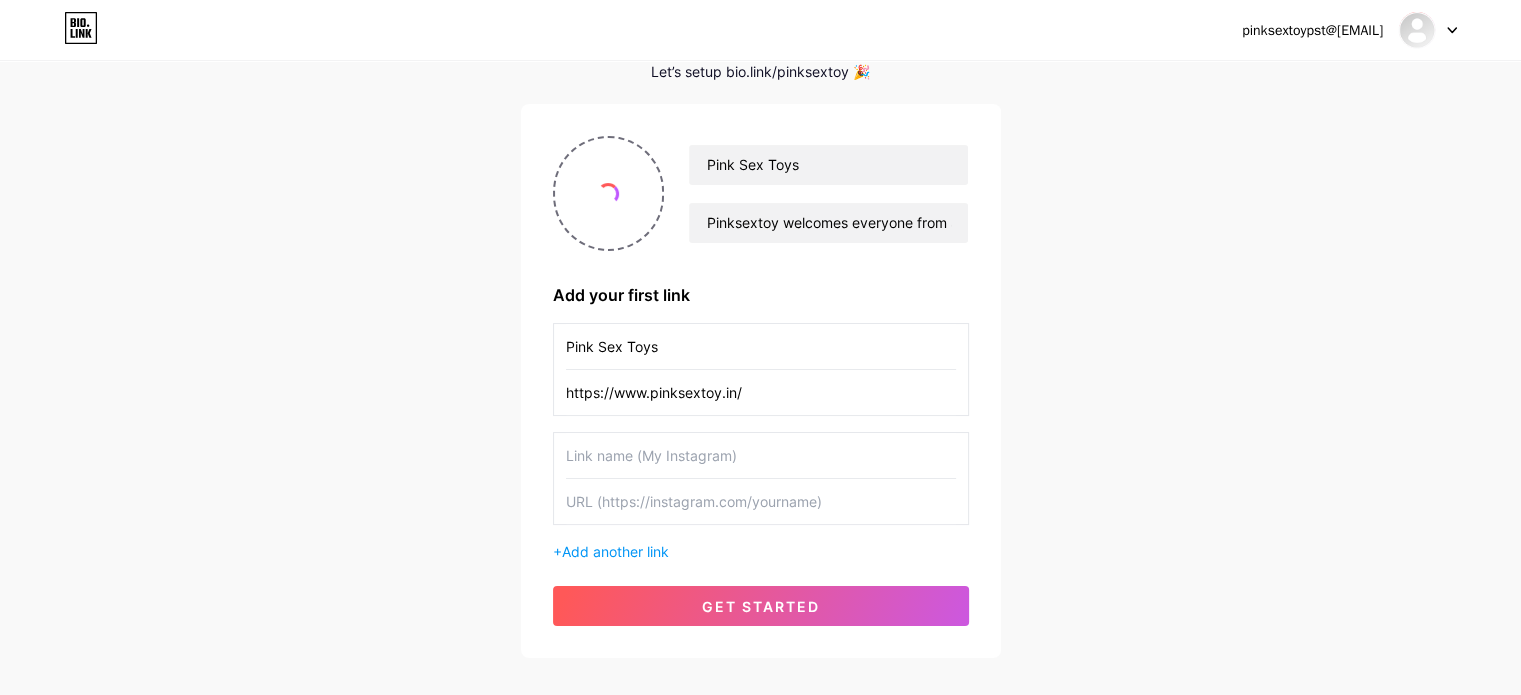 click at bounding box center [761, 455] 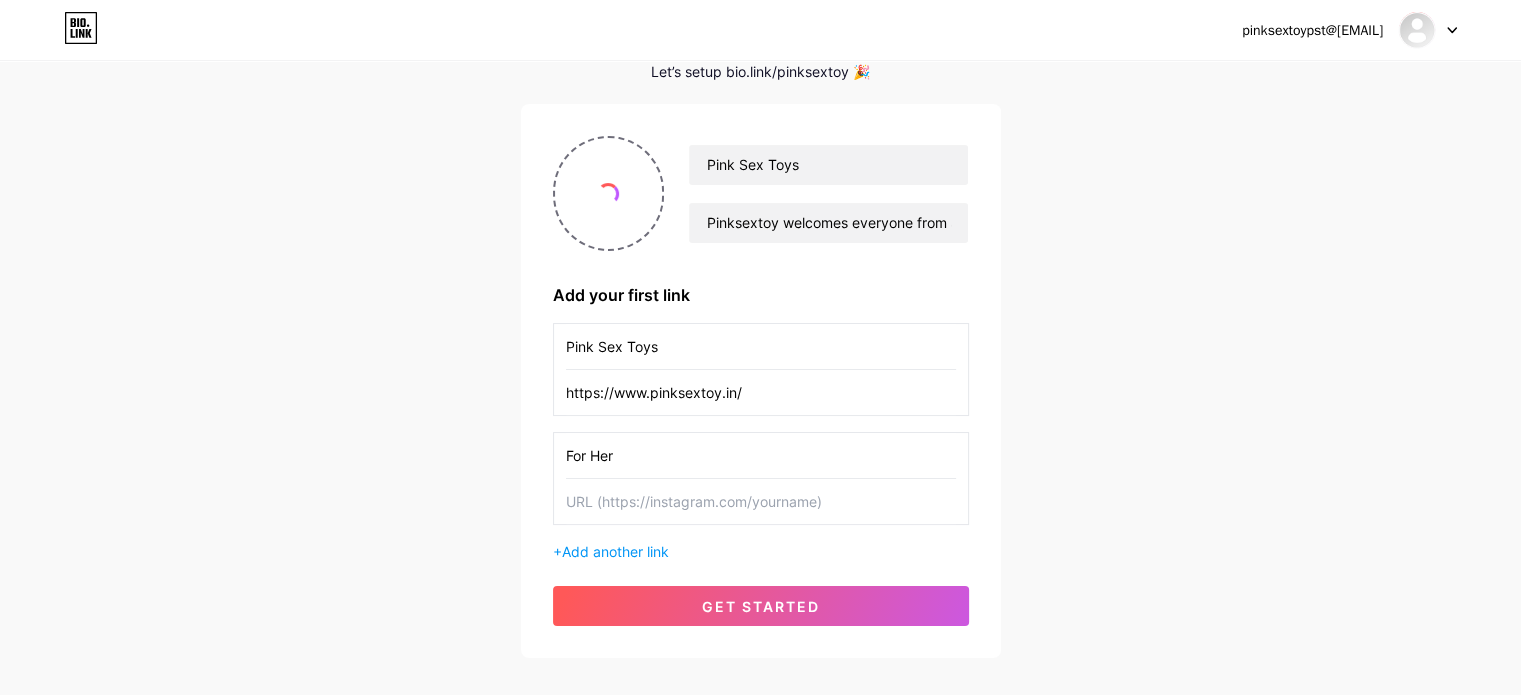 type on "For Her" 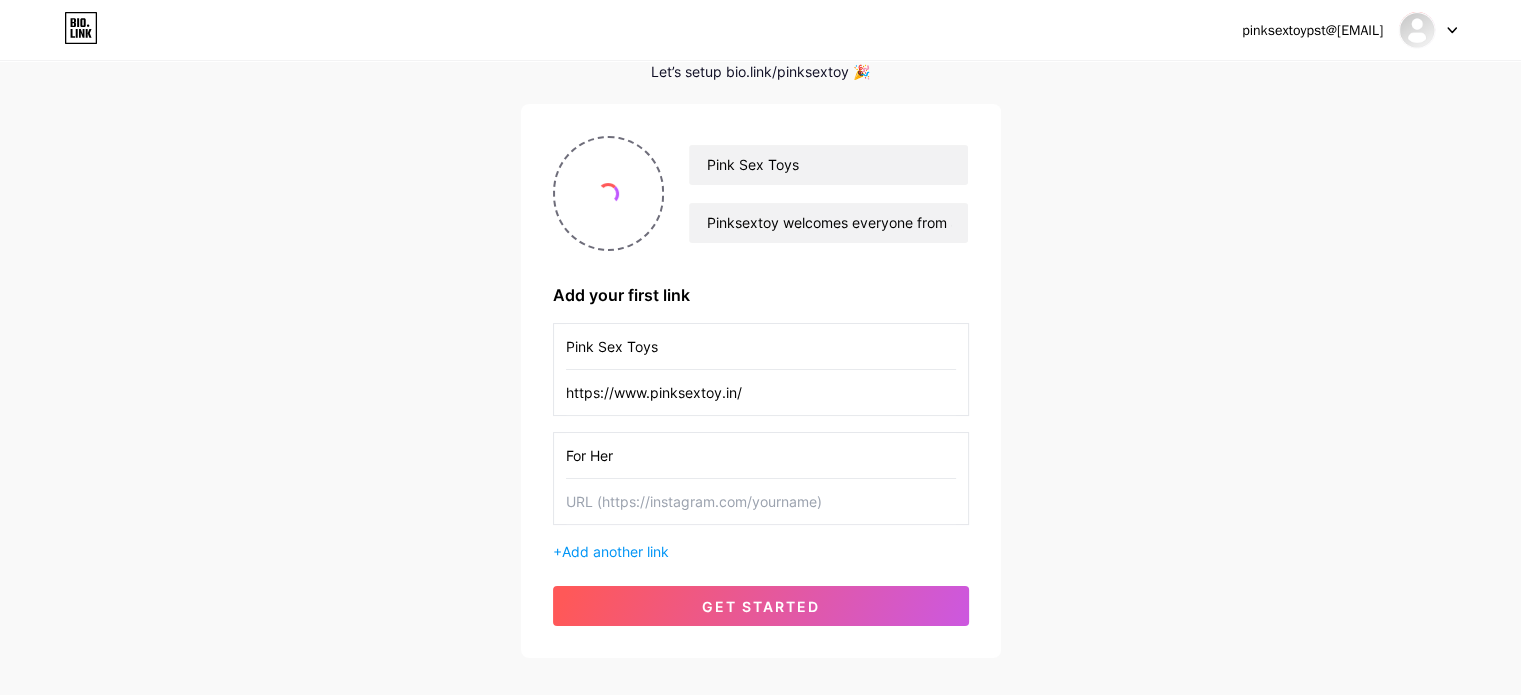 paste on "https://www.pinksextoy.in/68-for-her" 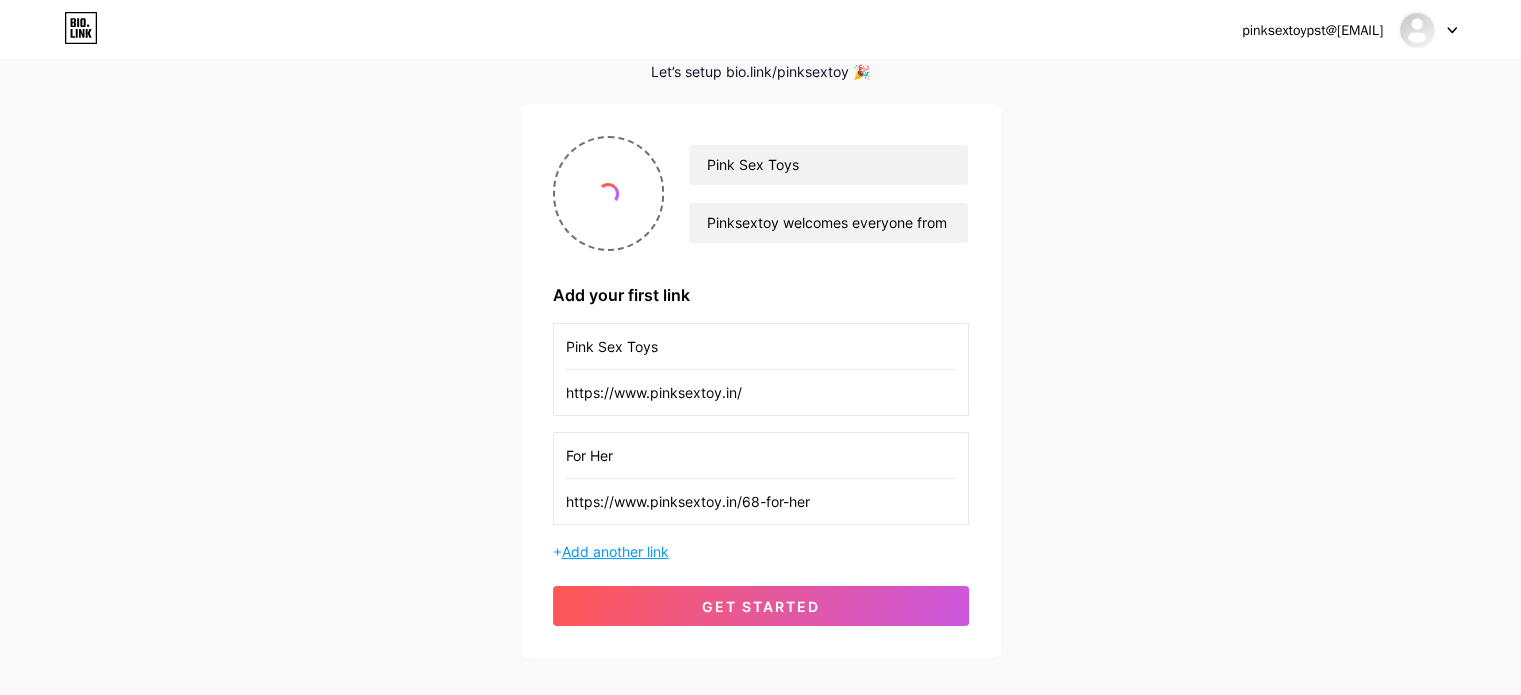 type on "https://www.pinksextoy.in/68-for-her" 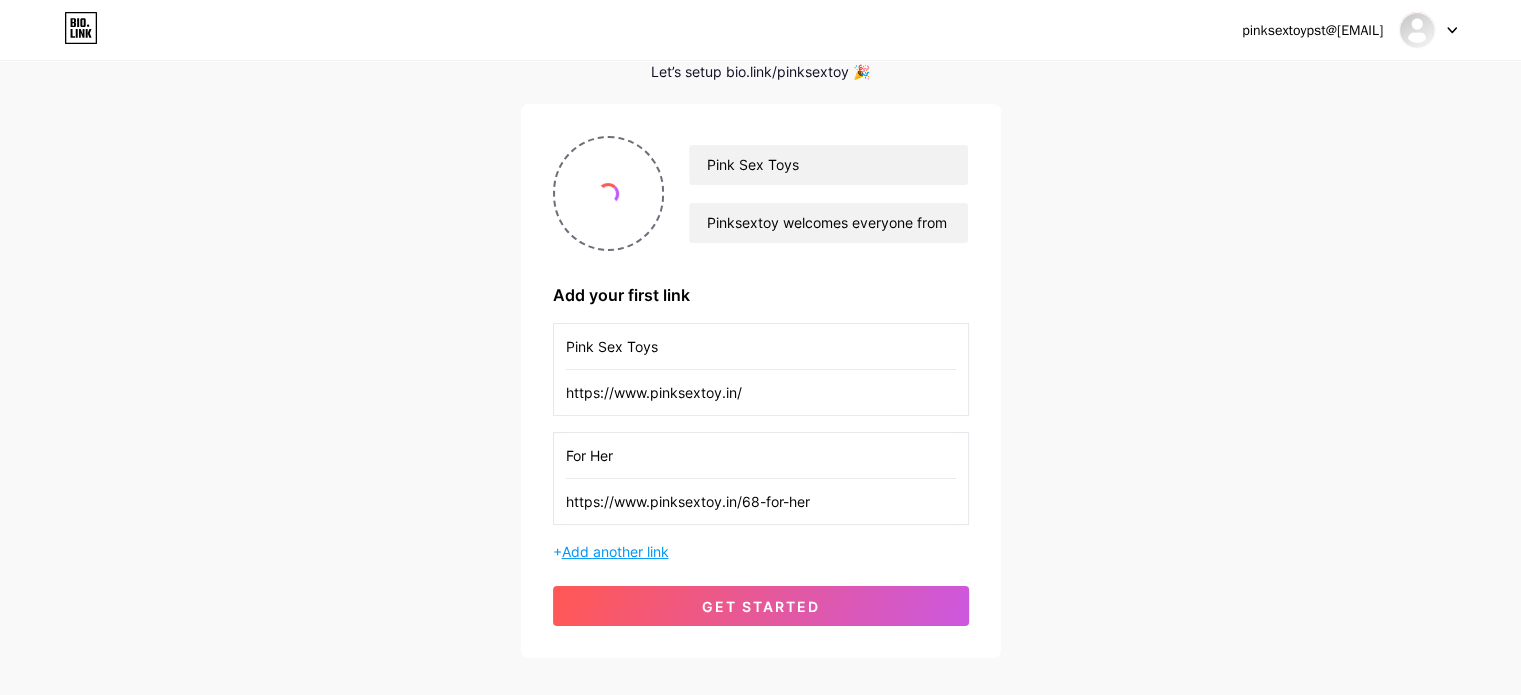 click on "Add another link" at bounding box center (615, 551) 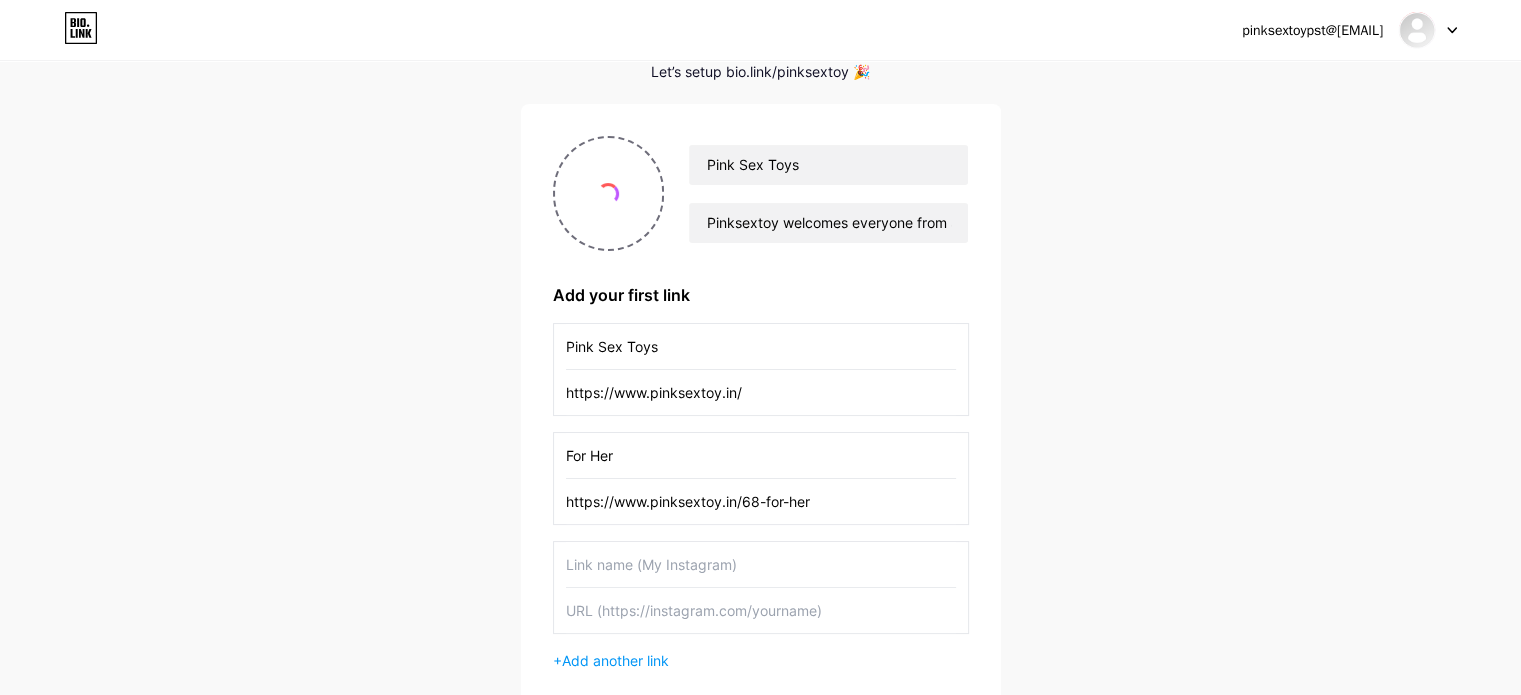 click at bounding box center [761, 564] 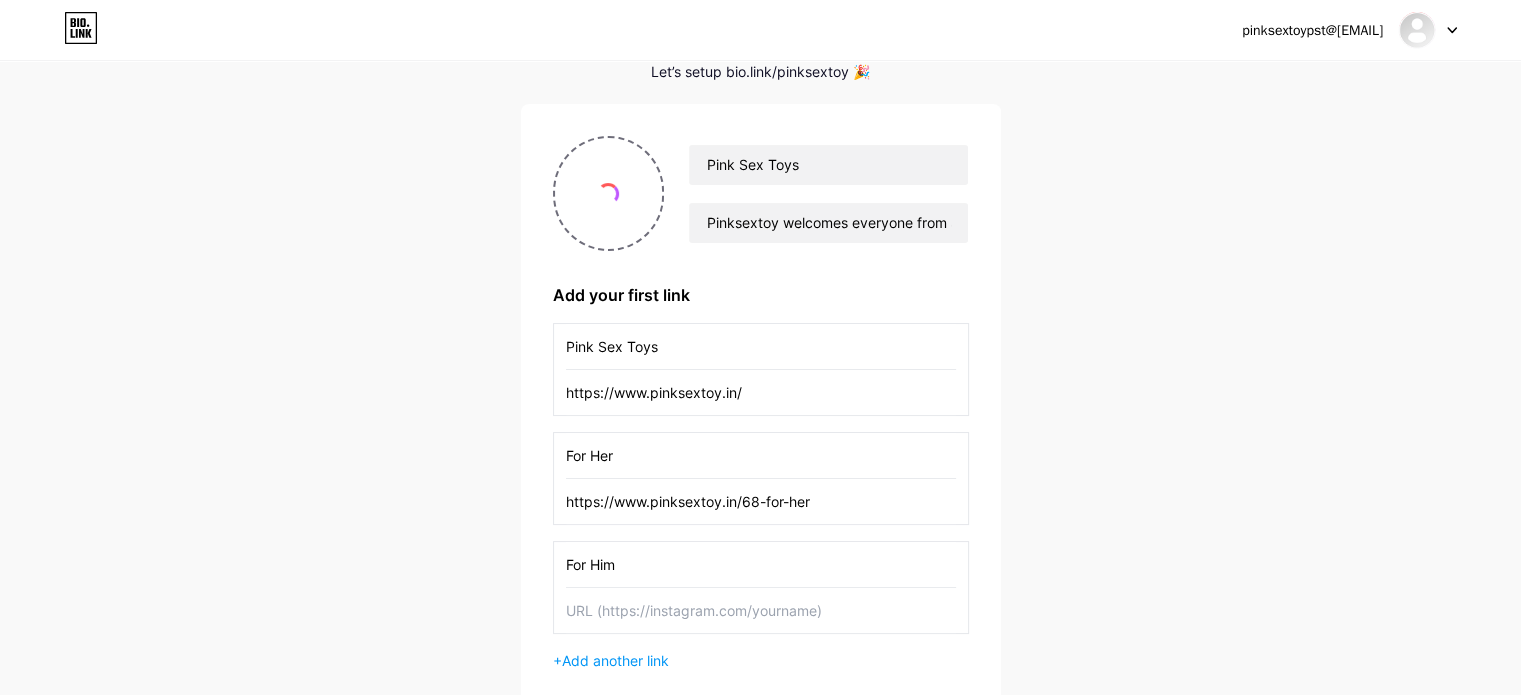 type on "For Him" 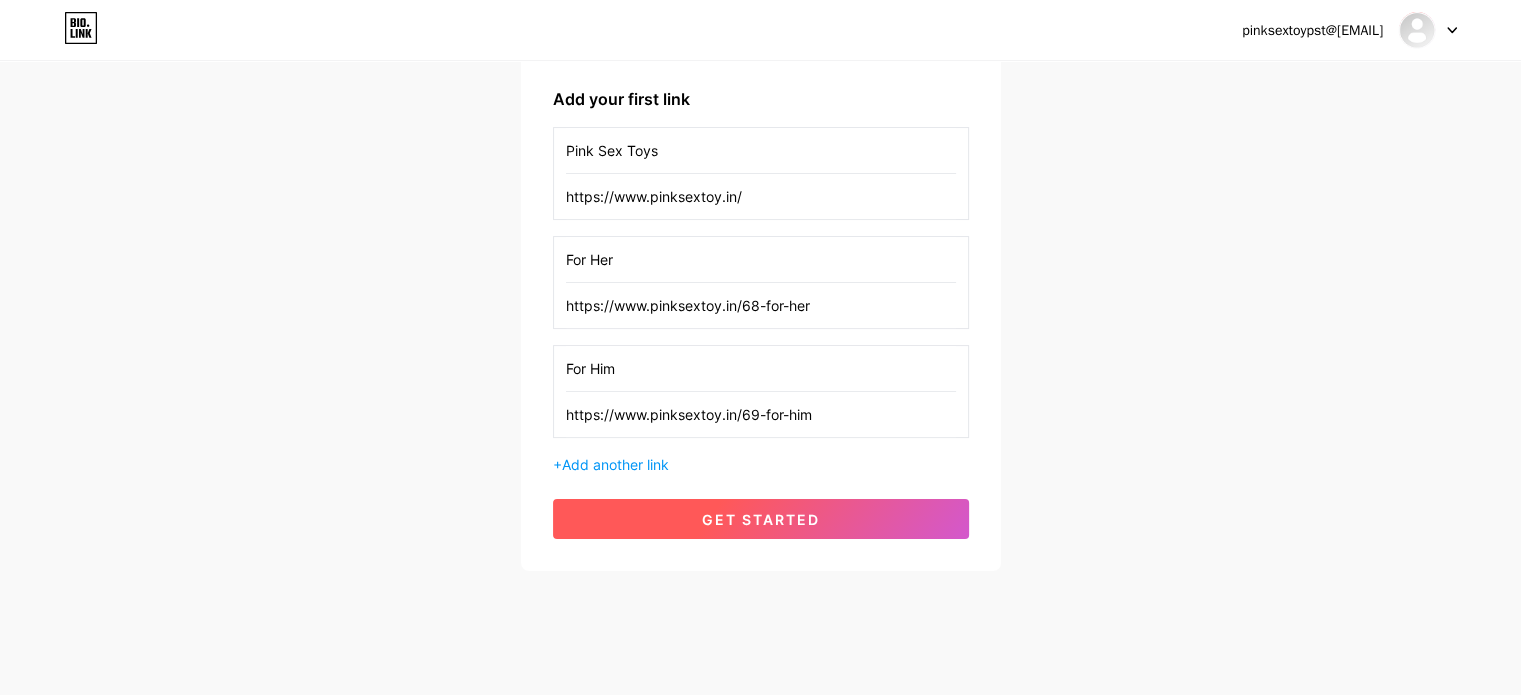 scroll, scrollTop: 300, scrollLeft: 0, axis: vertical 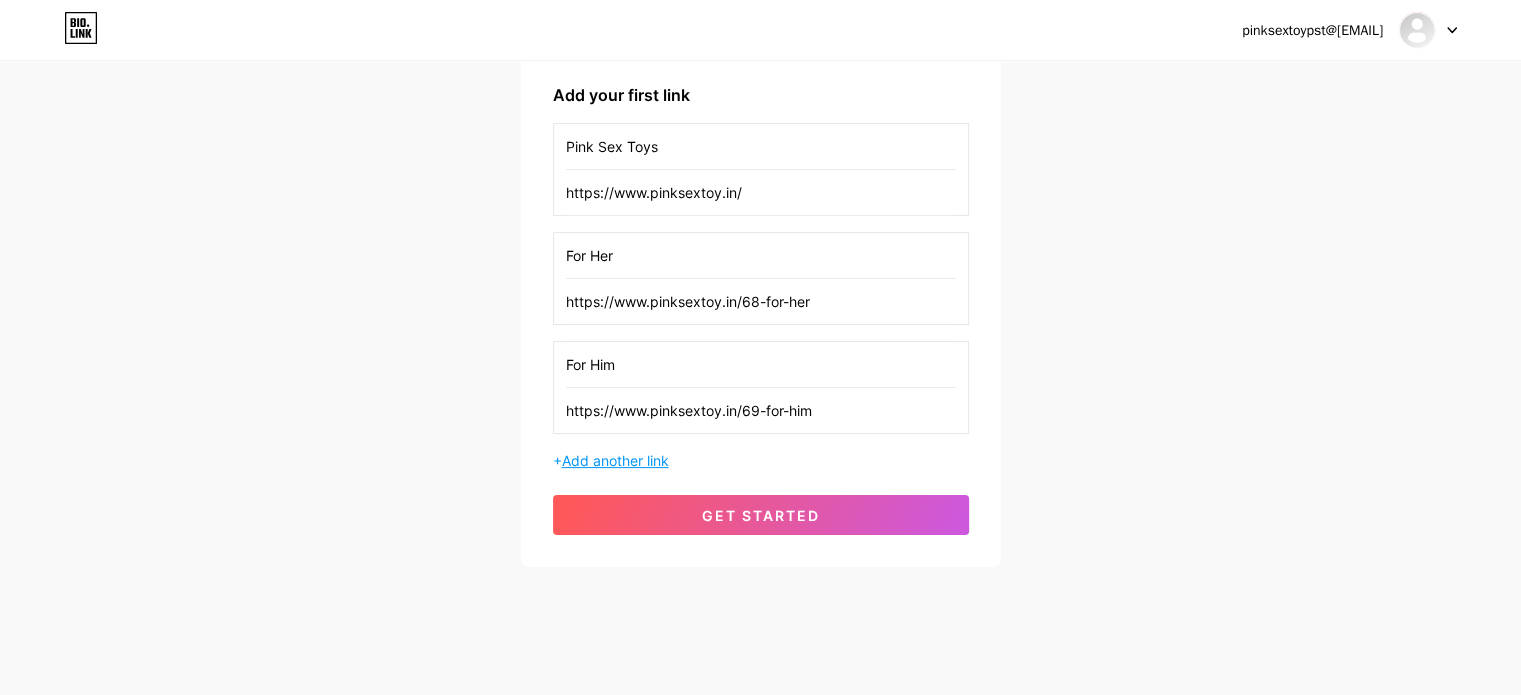 type on "https://www.pinksextoy.in/69-for-him" 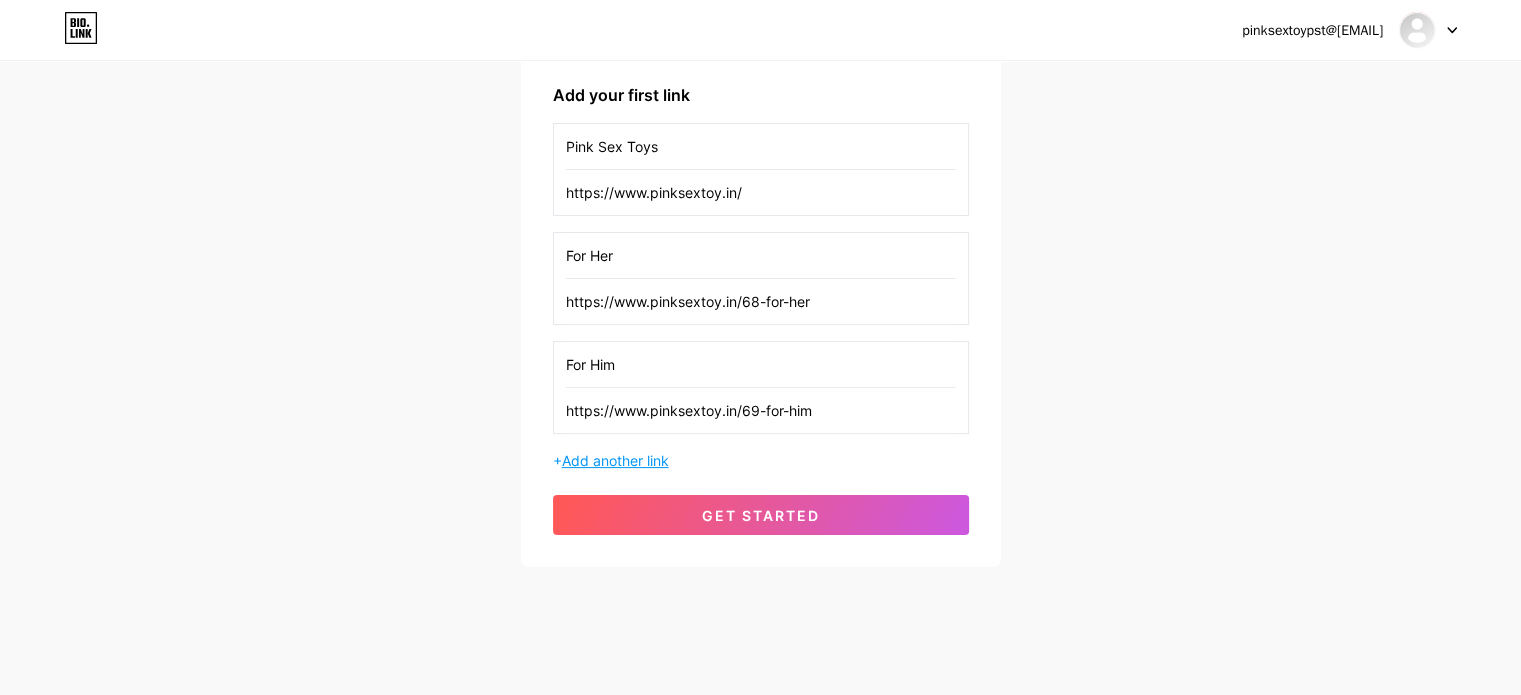 click on "Add another link" at bounding box center [615, 460] 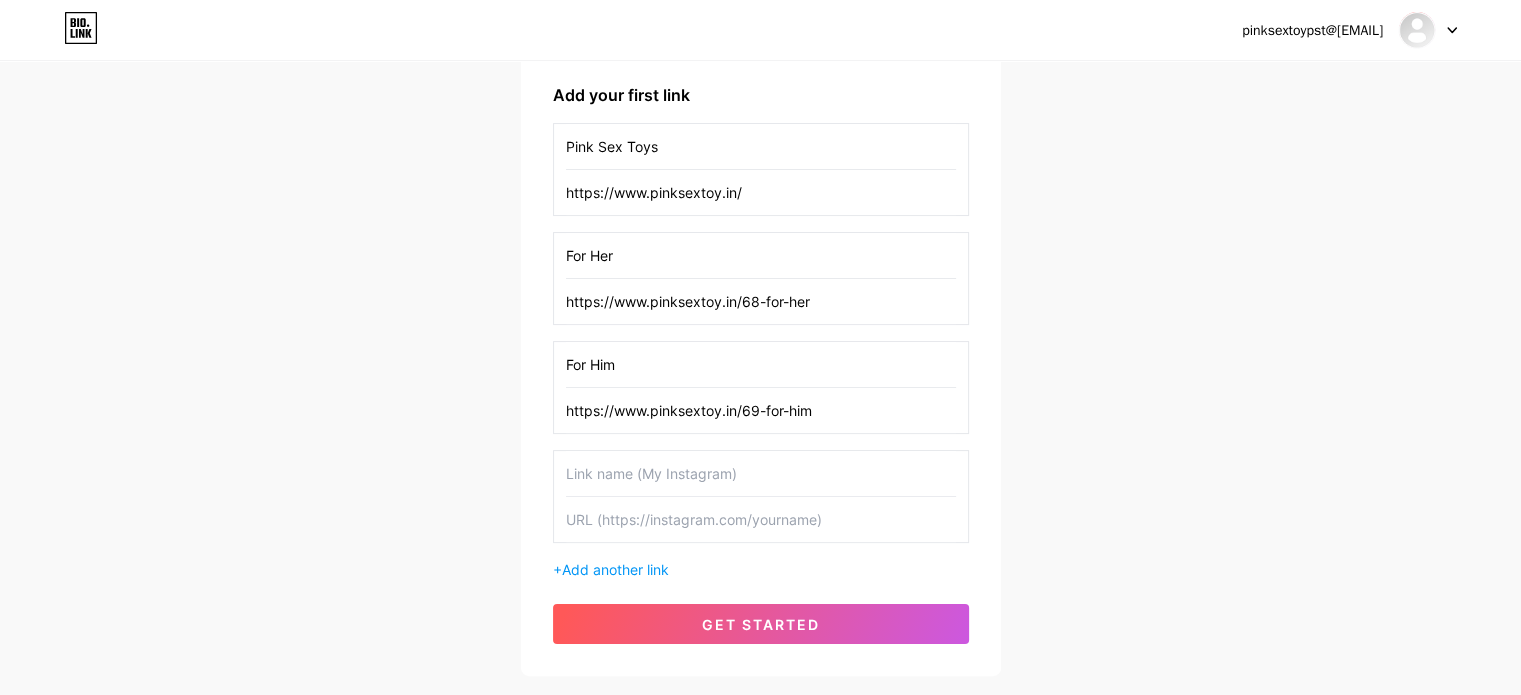 click at bounding box center (761, 473) 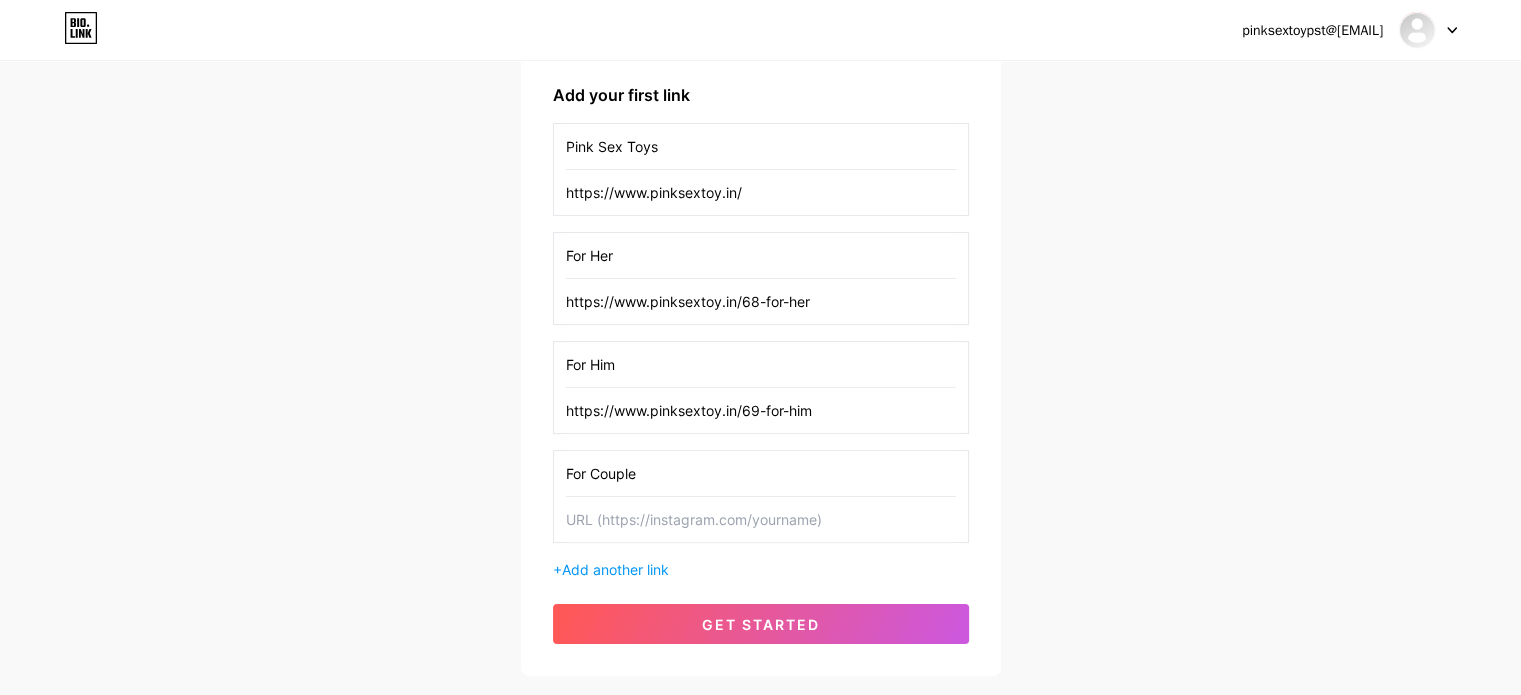 type on "For Couple" 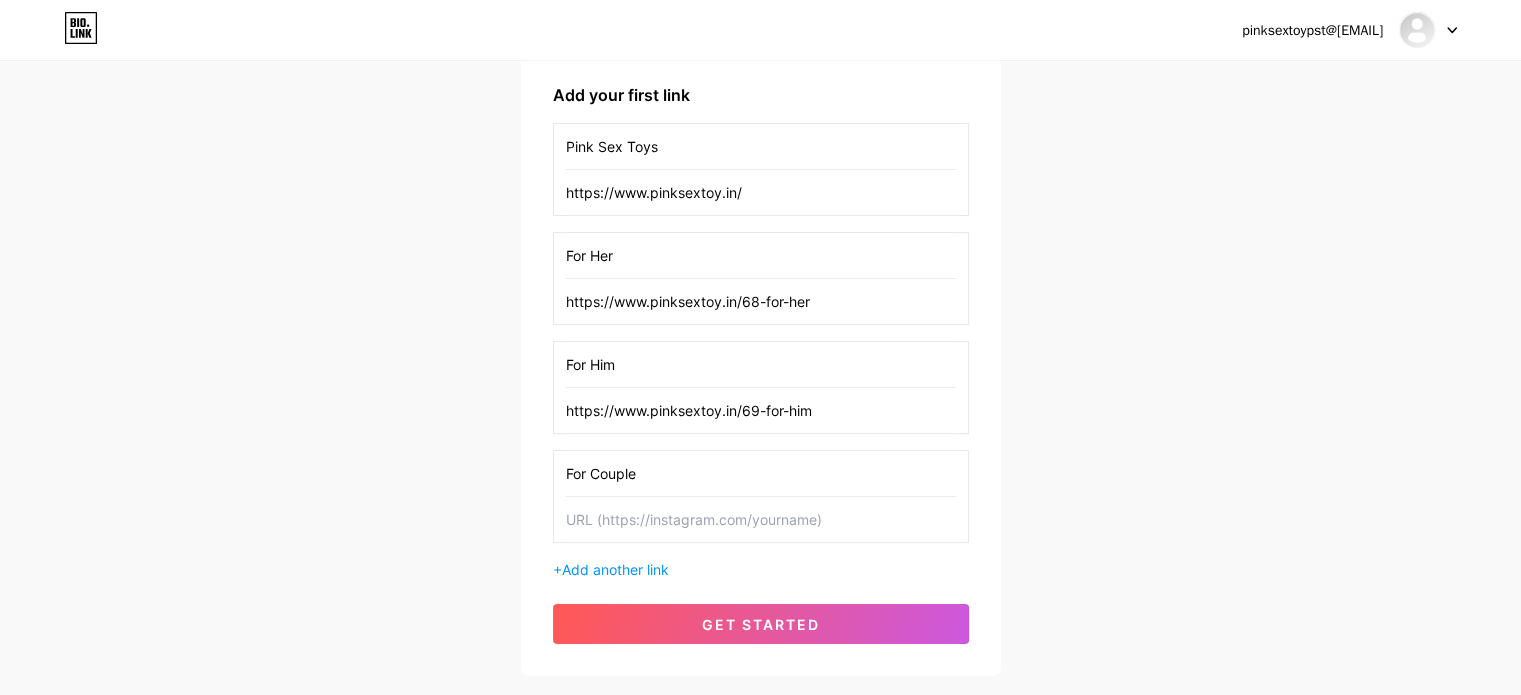 click at bounding box center (761, 519) 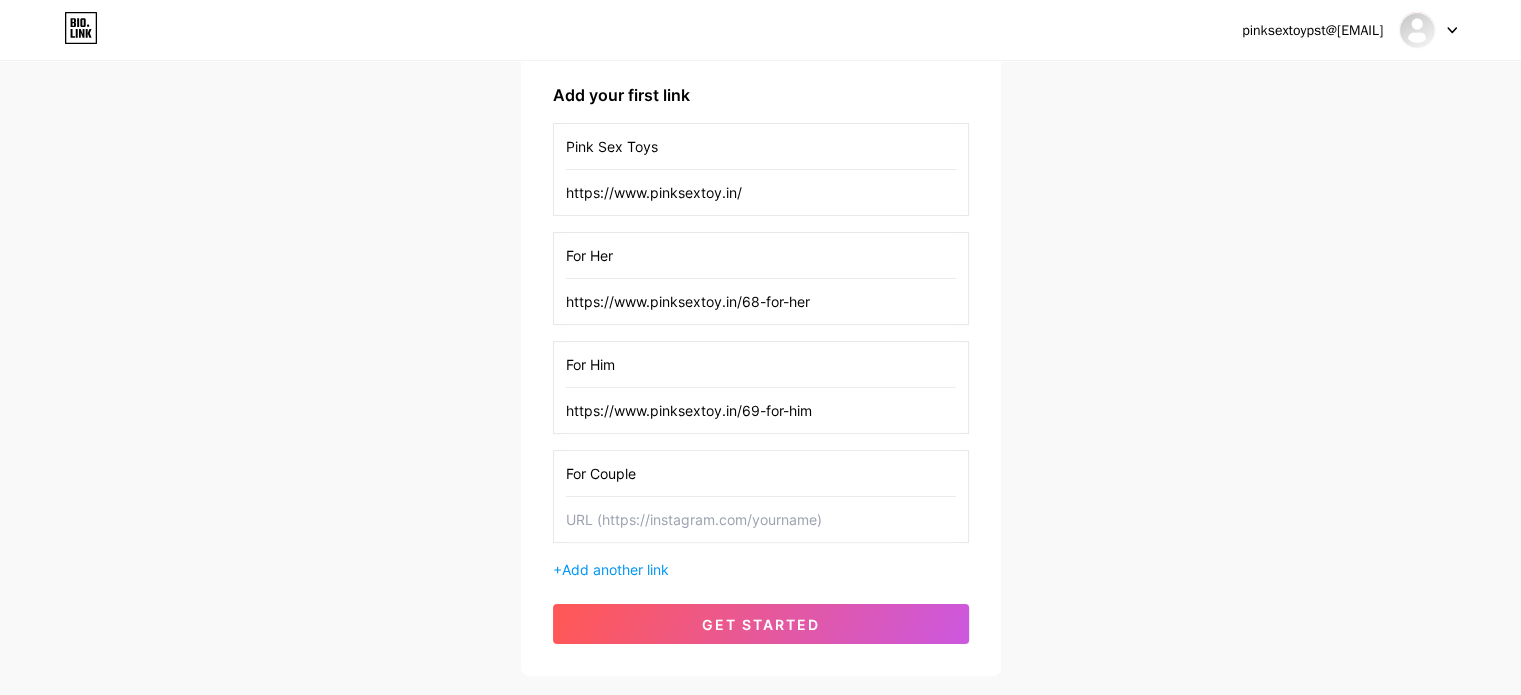 paste on "https://www.pinksextoy.in/70-for-couple" 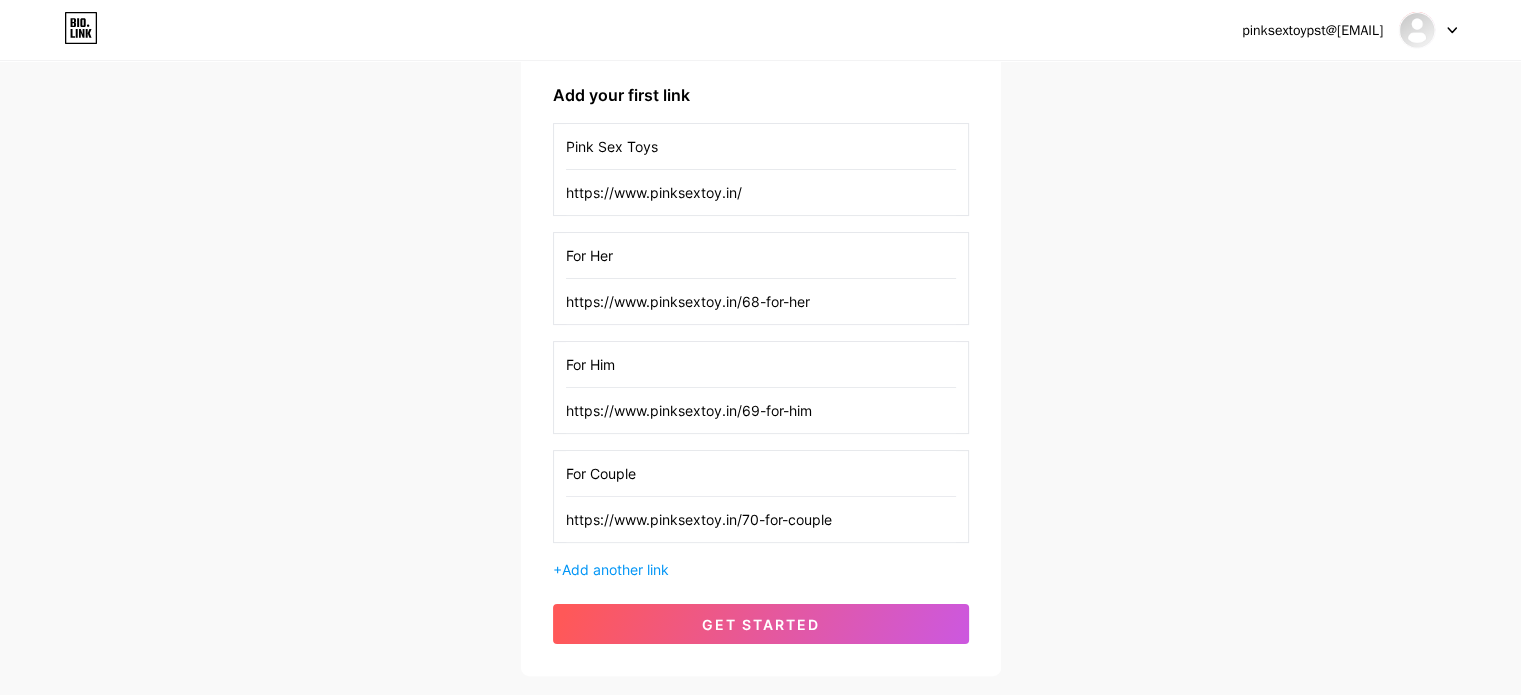type on "https://www.pinksextoy.in/70-for-couple" 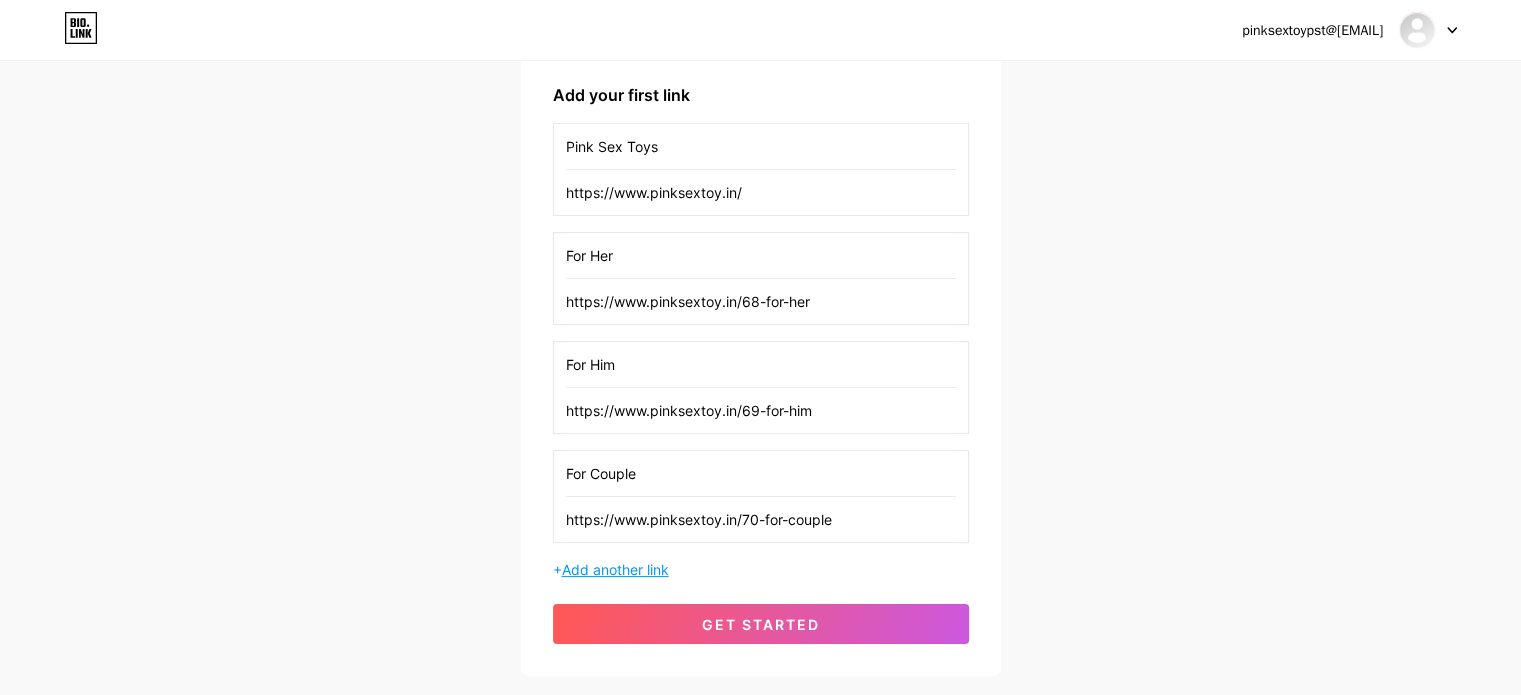 click on "Add another link" at bounding box center (615, 569) 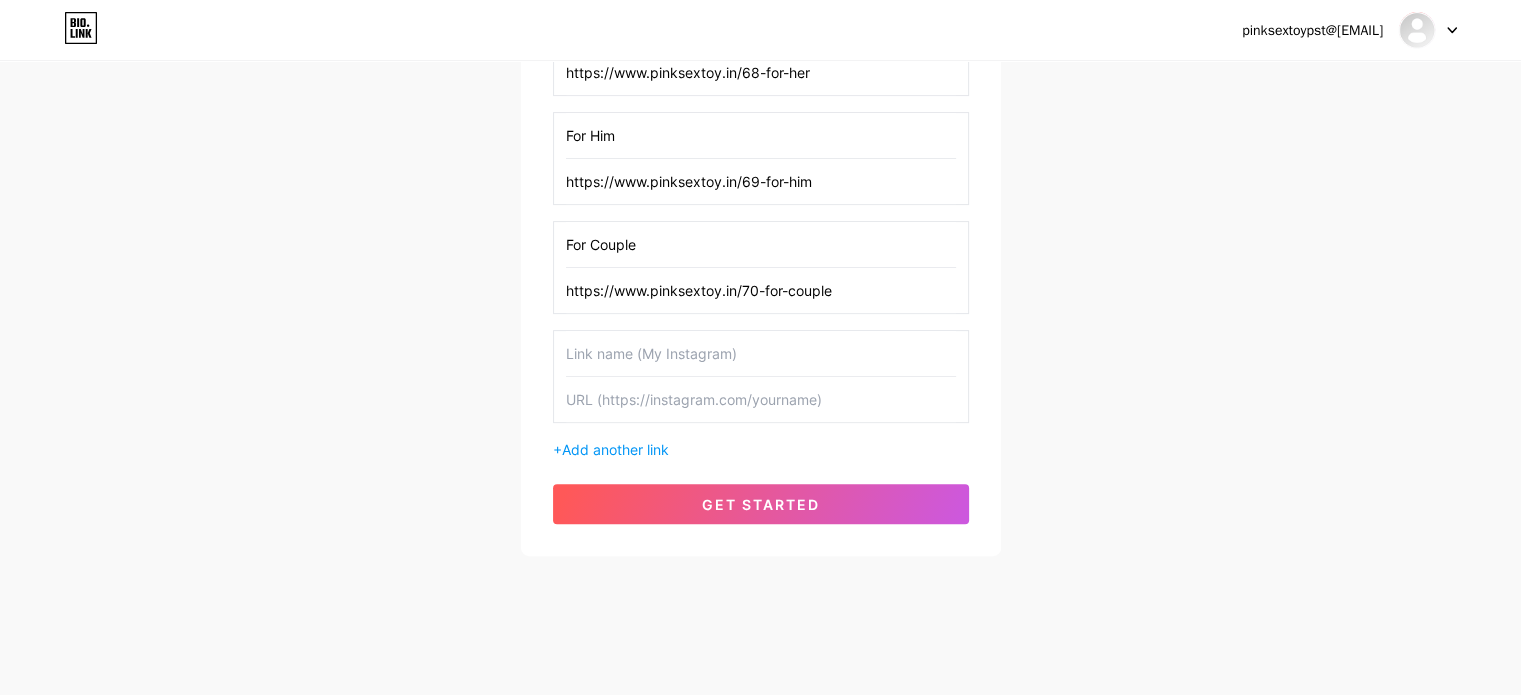 scroll, scrollTop: 531, scrollLeft: 0, axis: vertical 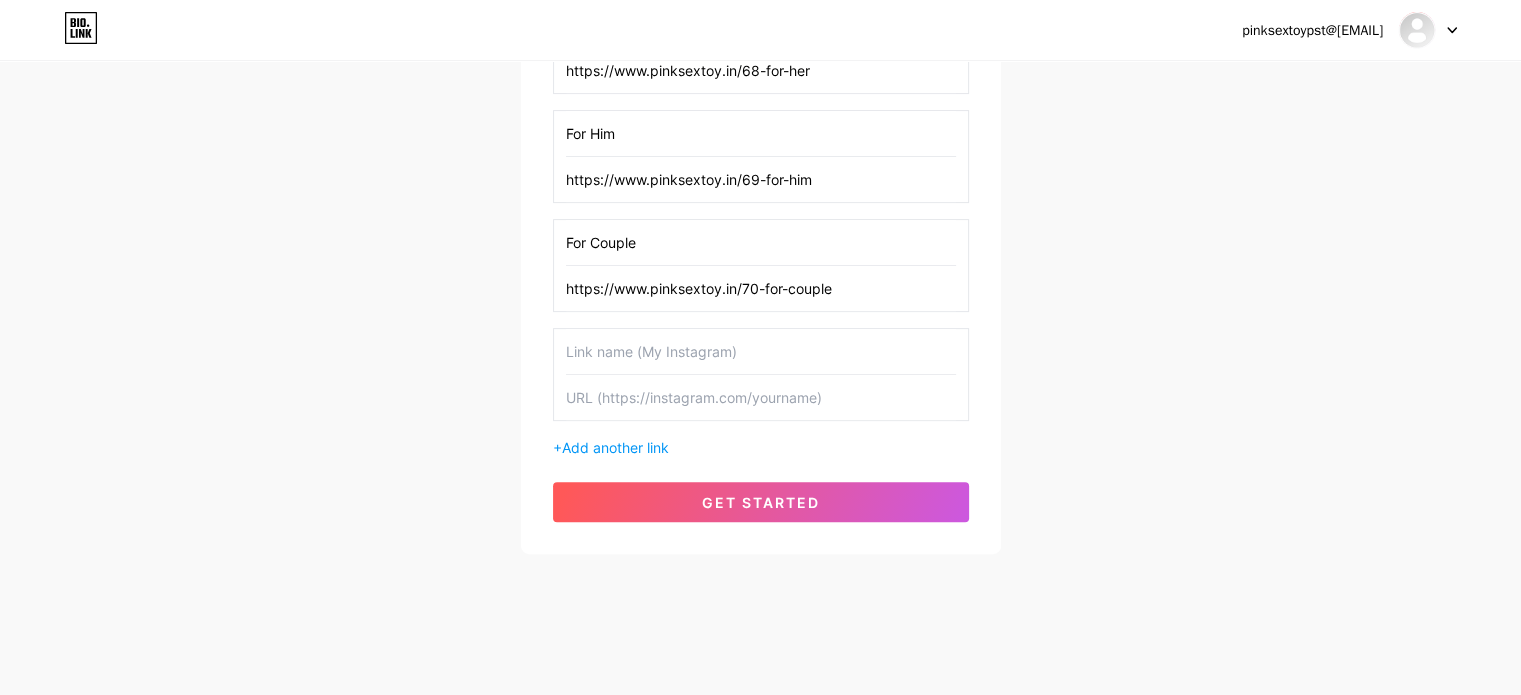 click at bounding box center (761, 351) 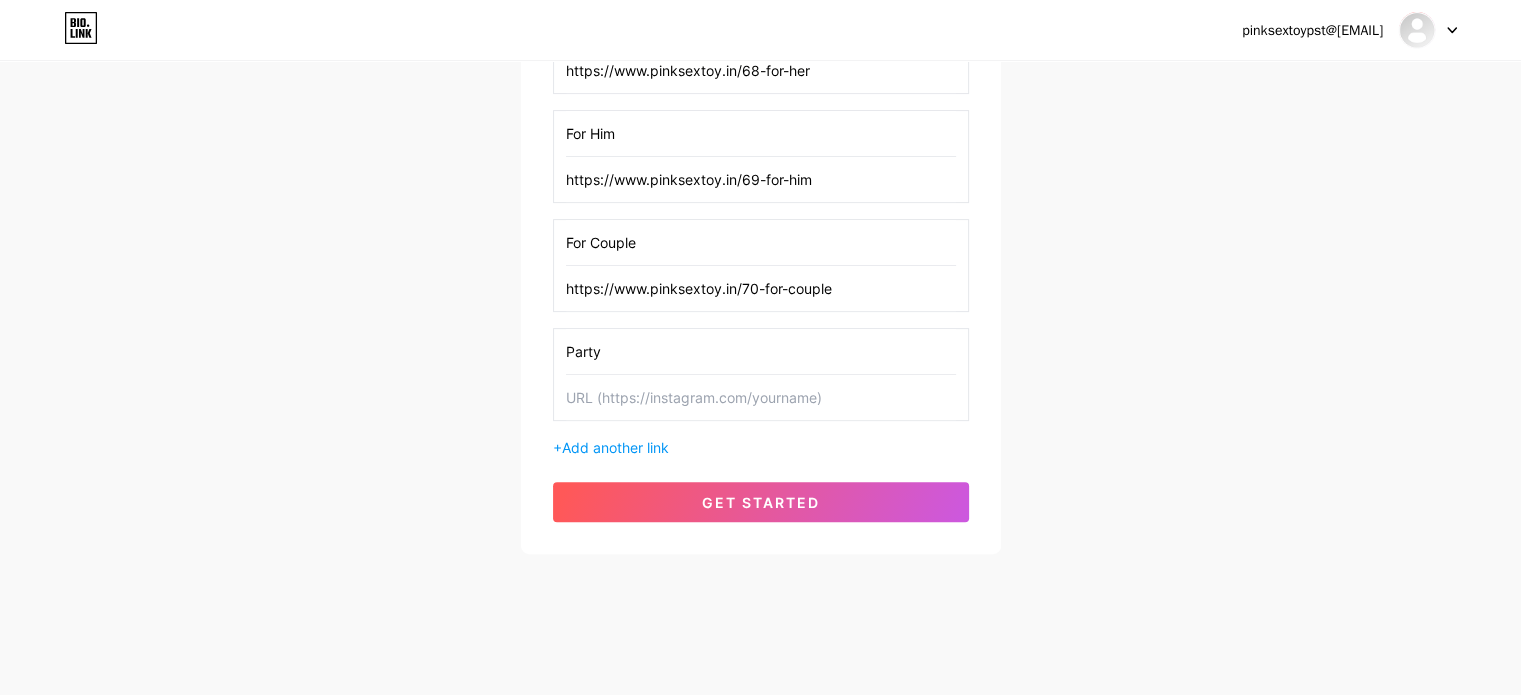 type on "Party" 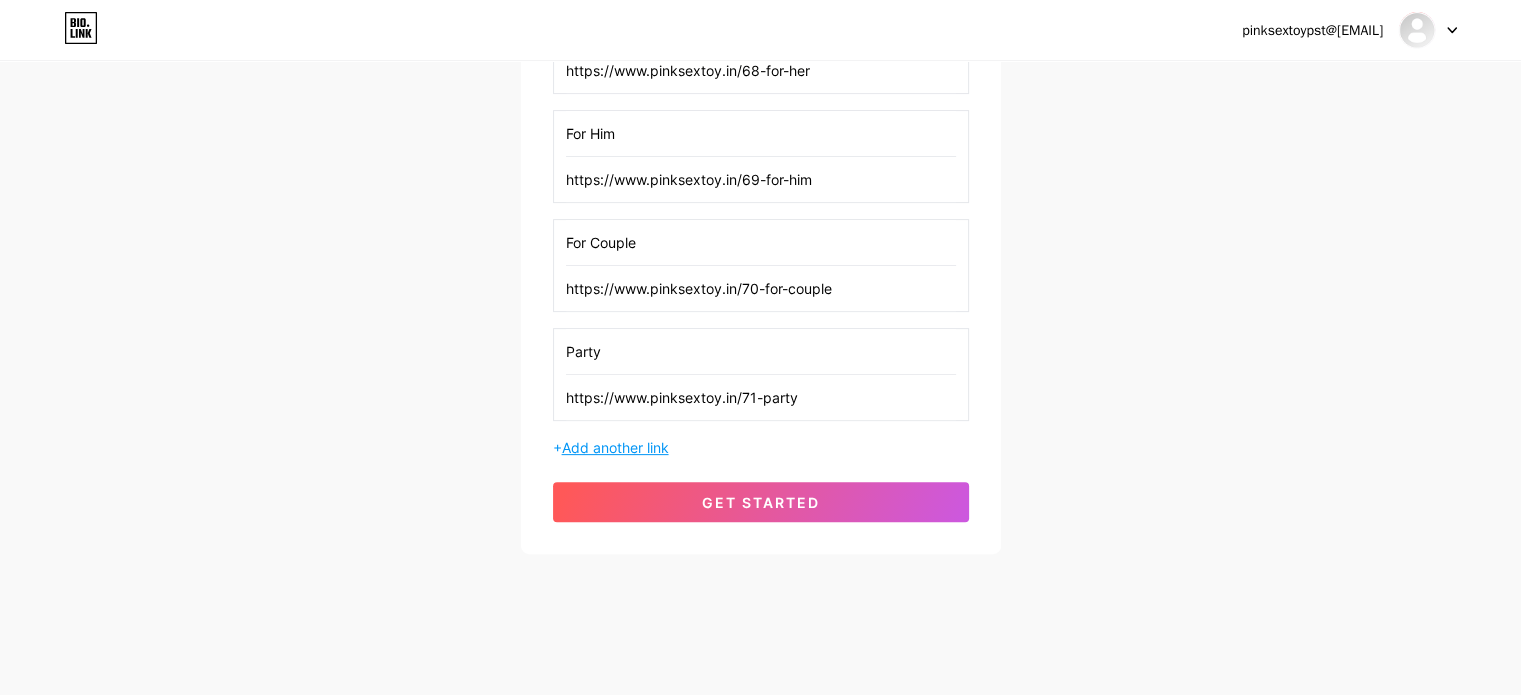 type on "https://www.pinksextoy.in/71-party" 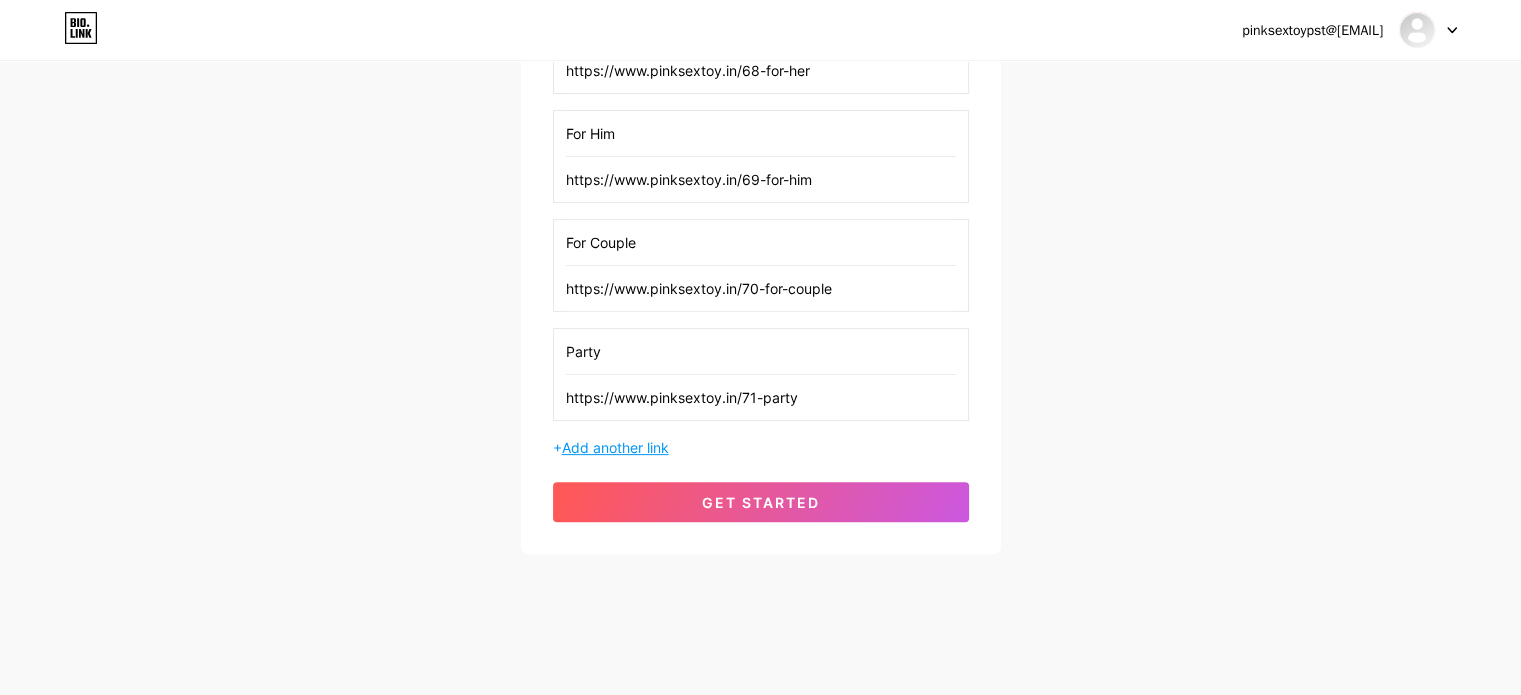 click on "Add another link" at bounding box center (615, 447) 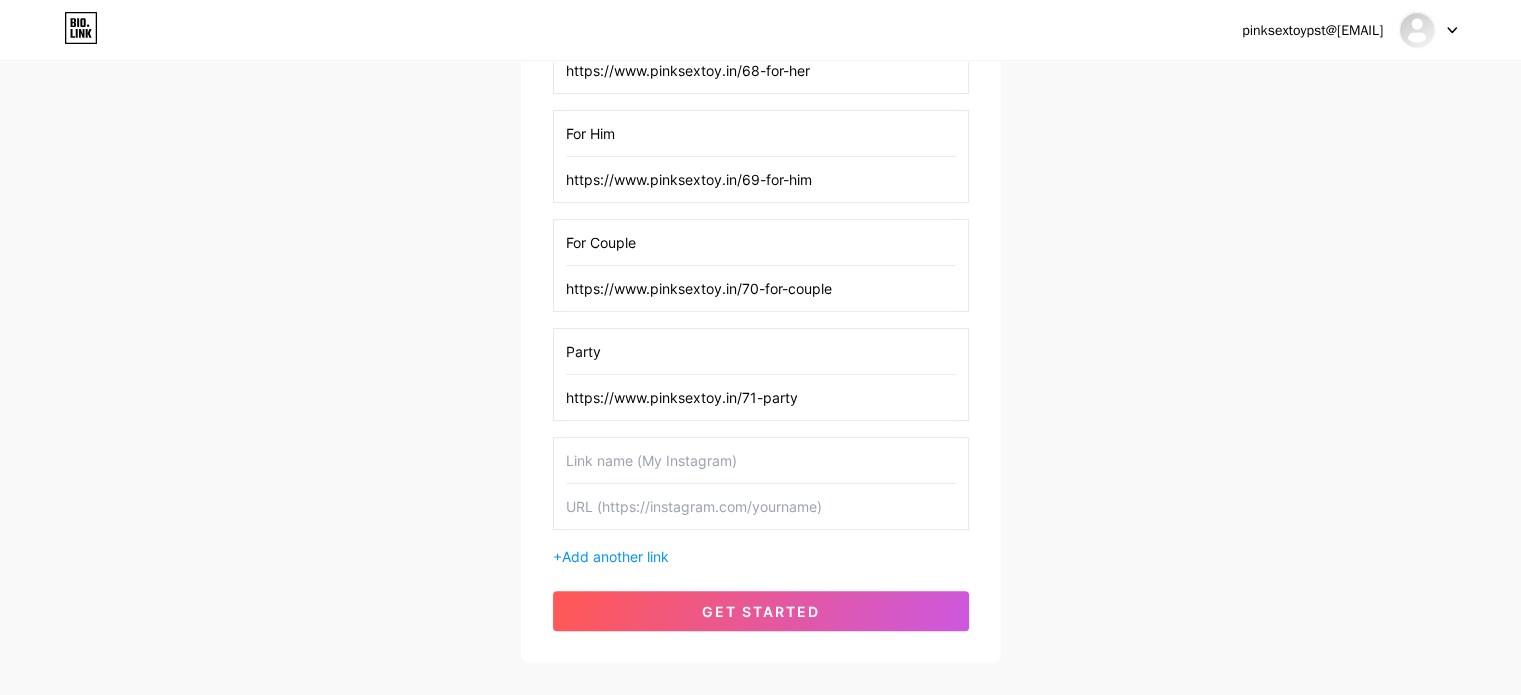 click at bounding box center (761, 460) 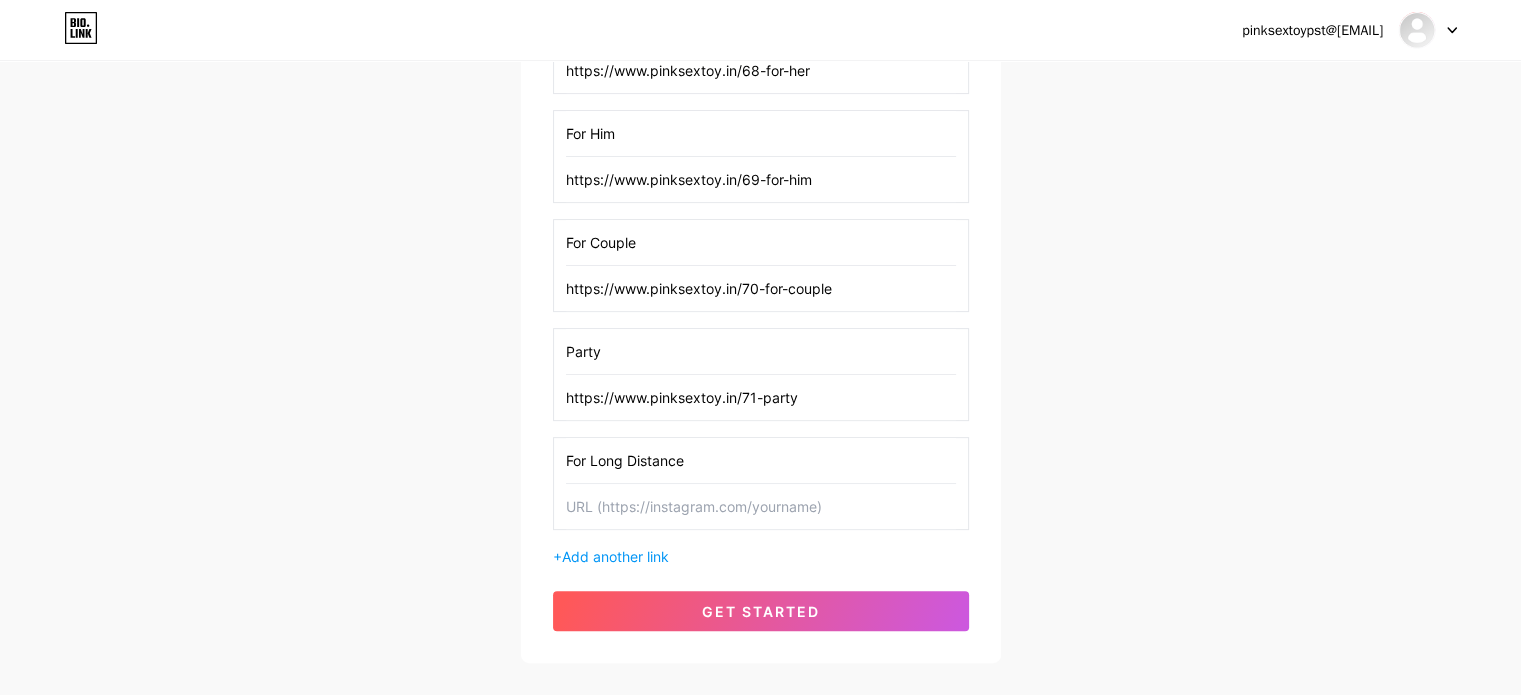 type on "For Long Distance" 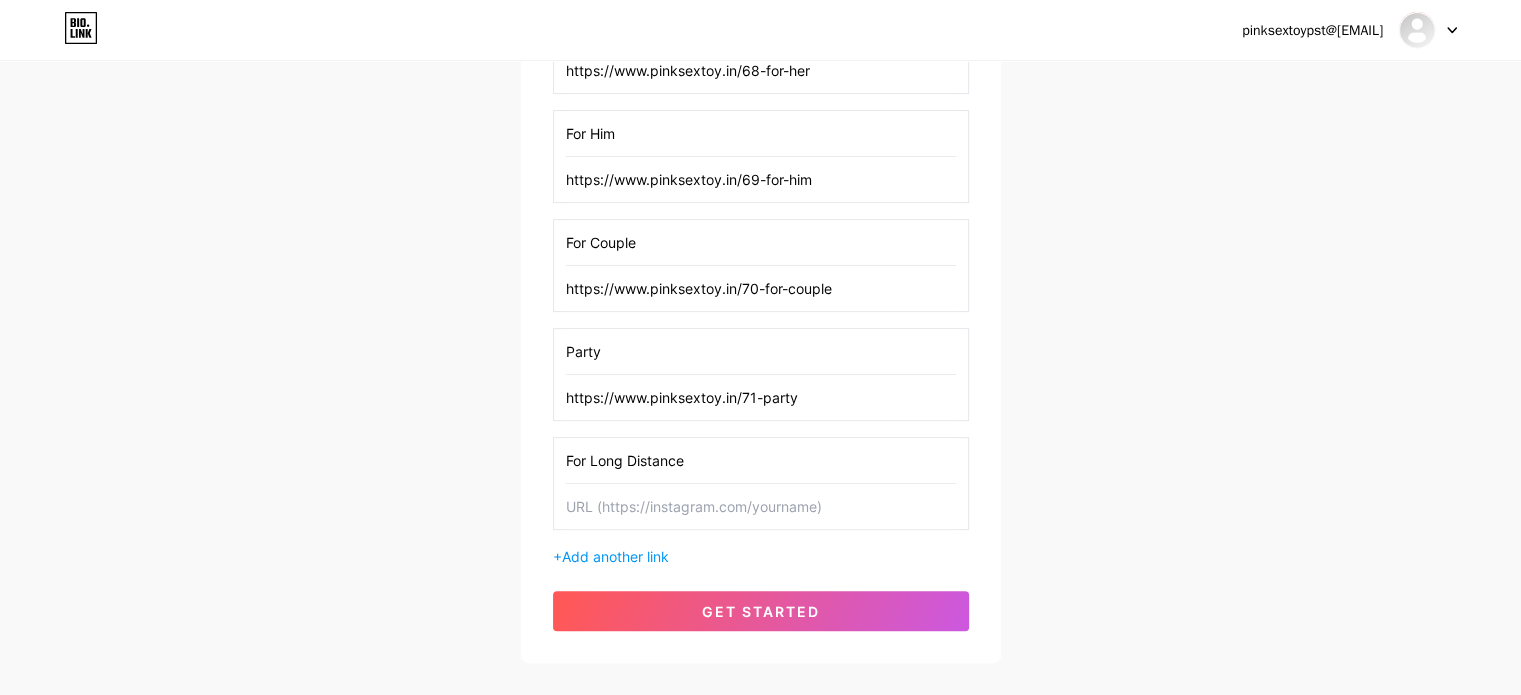 click at bounding box center (761, 506) 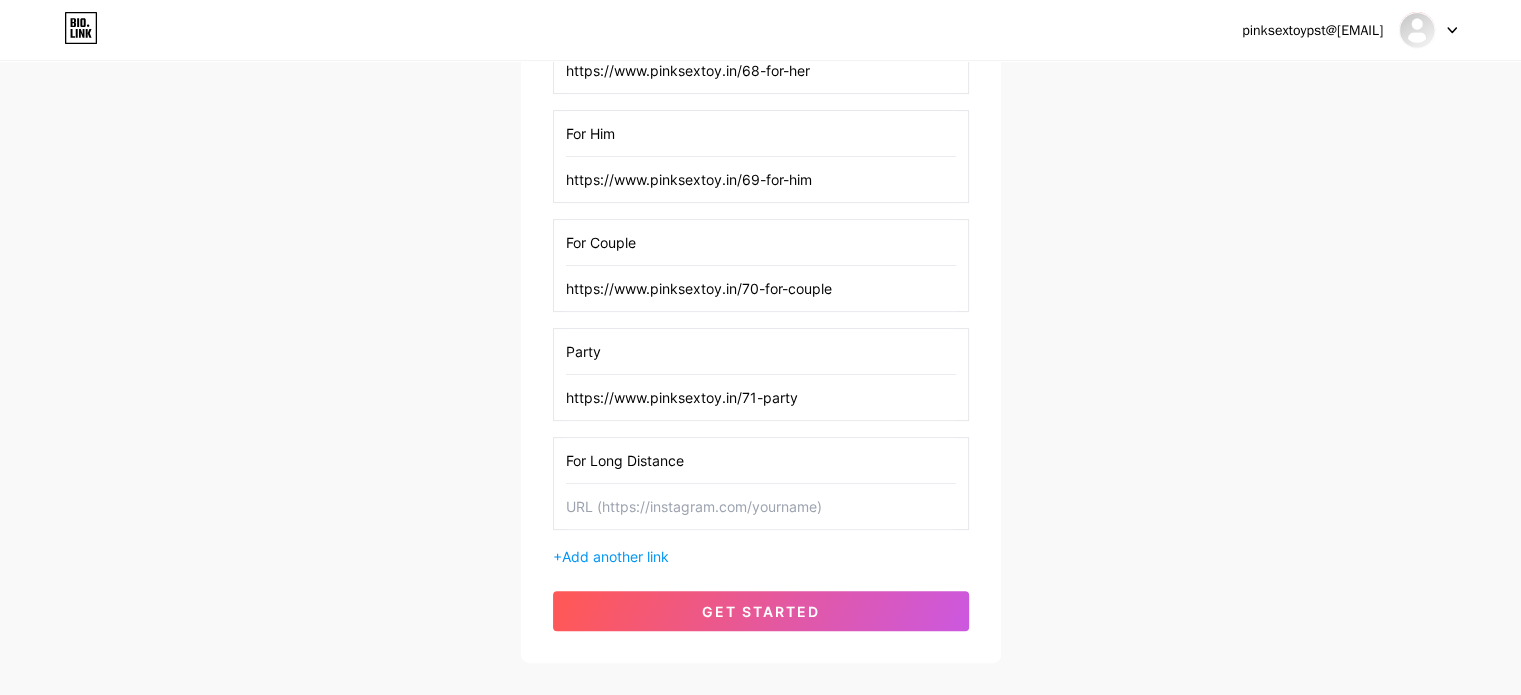 paste on "https://www.pinksextoy.in/72-for-long-distance" 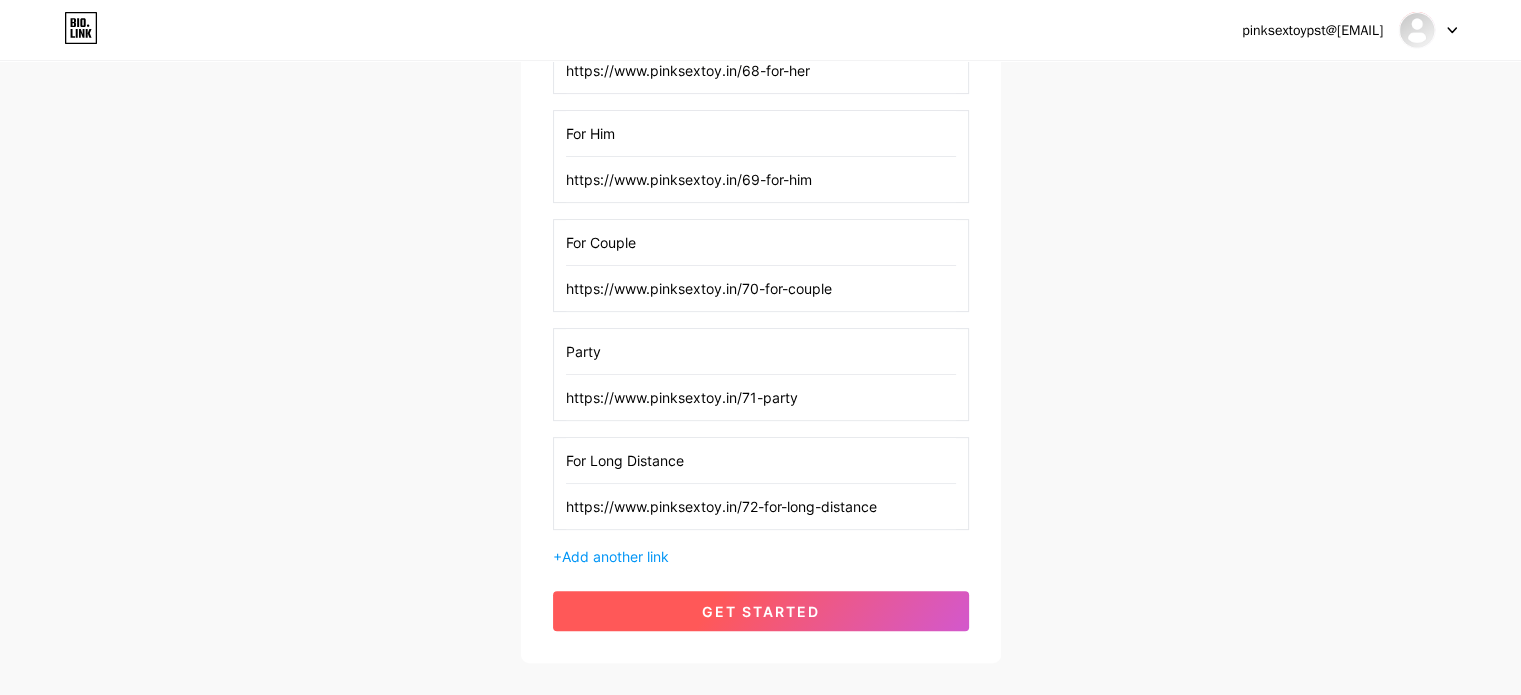 type on "https://www.pinksextoy.in/72-for-long-distance" 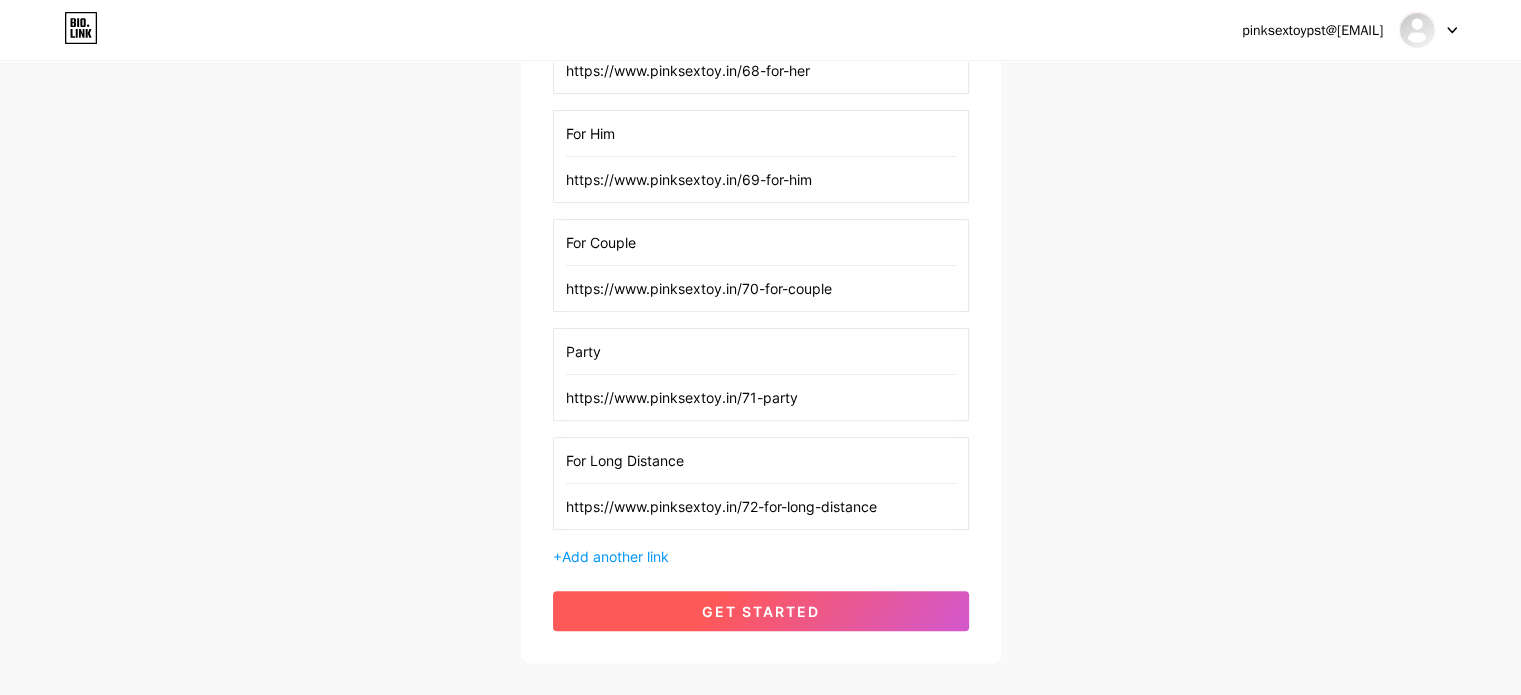 click on "get started" at bounding box center [761, 611] 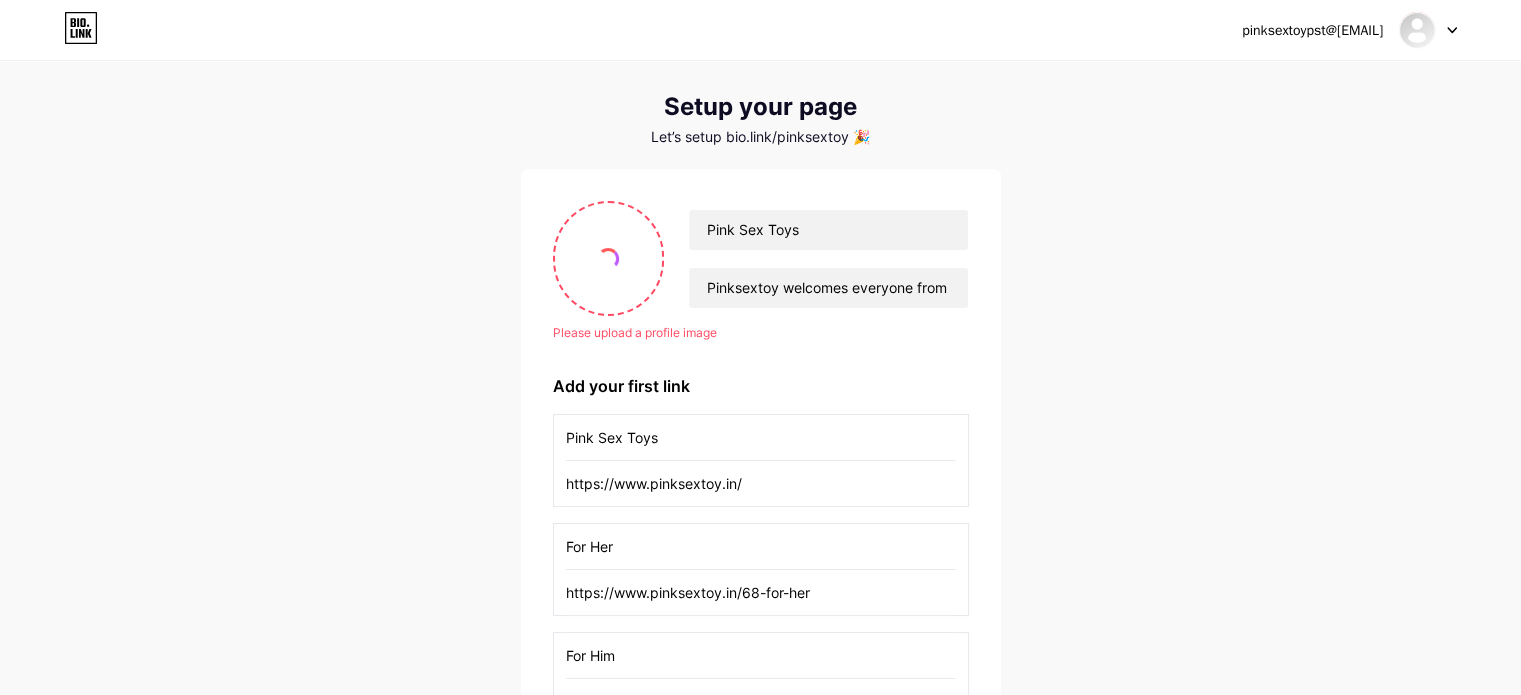 scroll, scrollTop: 0, scrollLeft: 0, axis: both 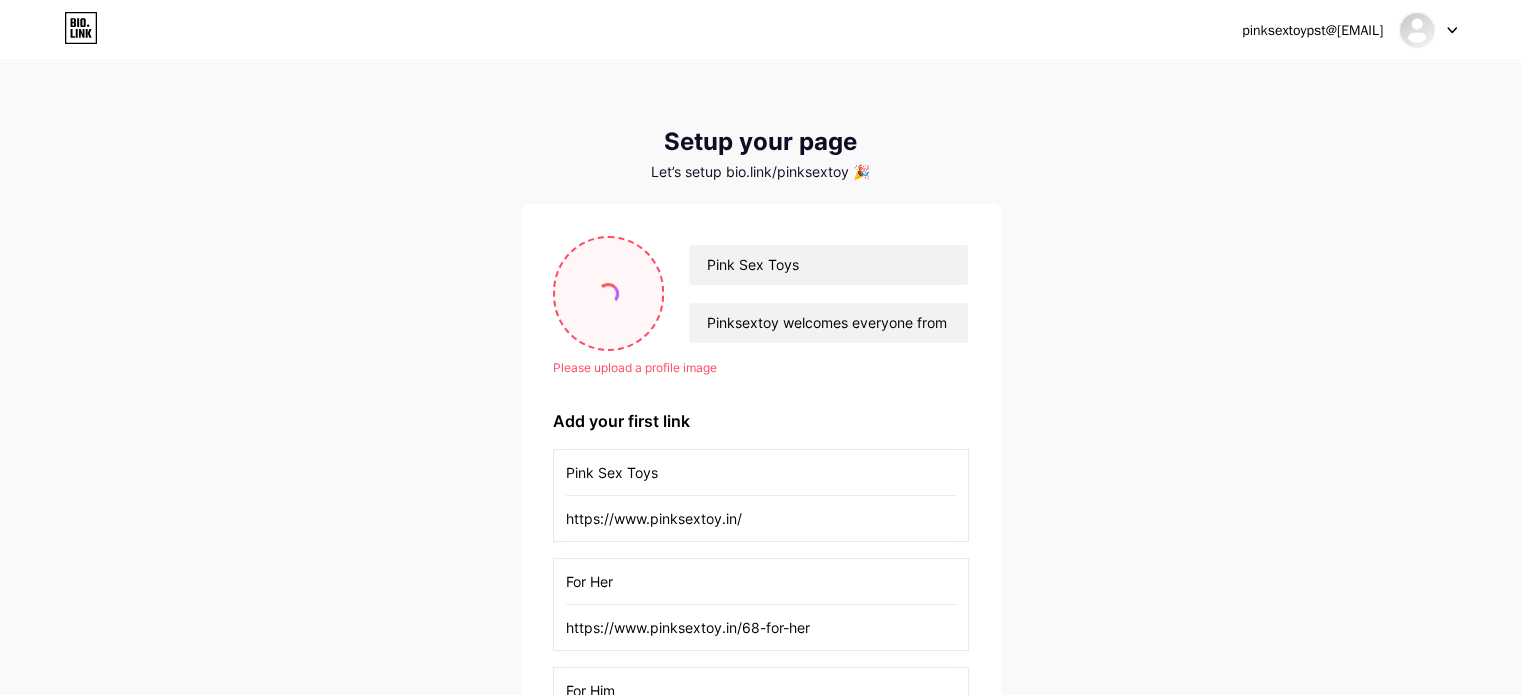 click at bounding box center [609, 293] 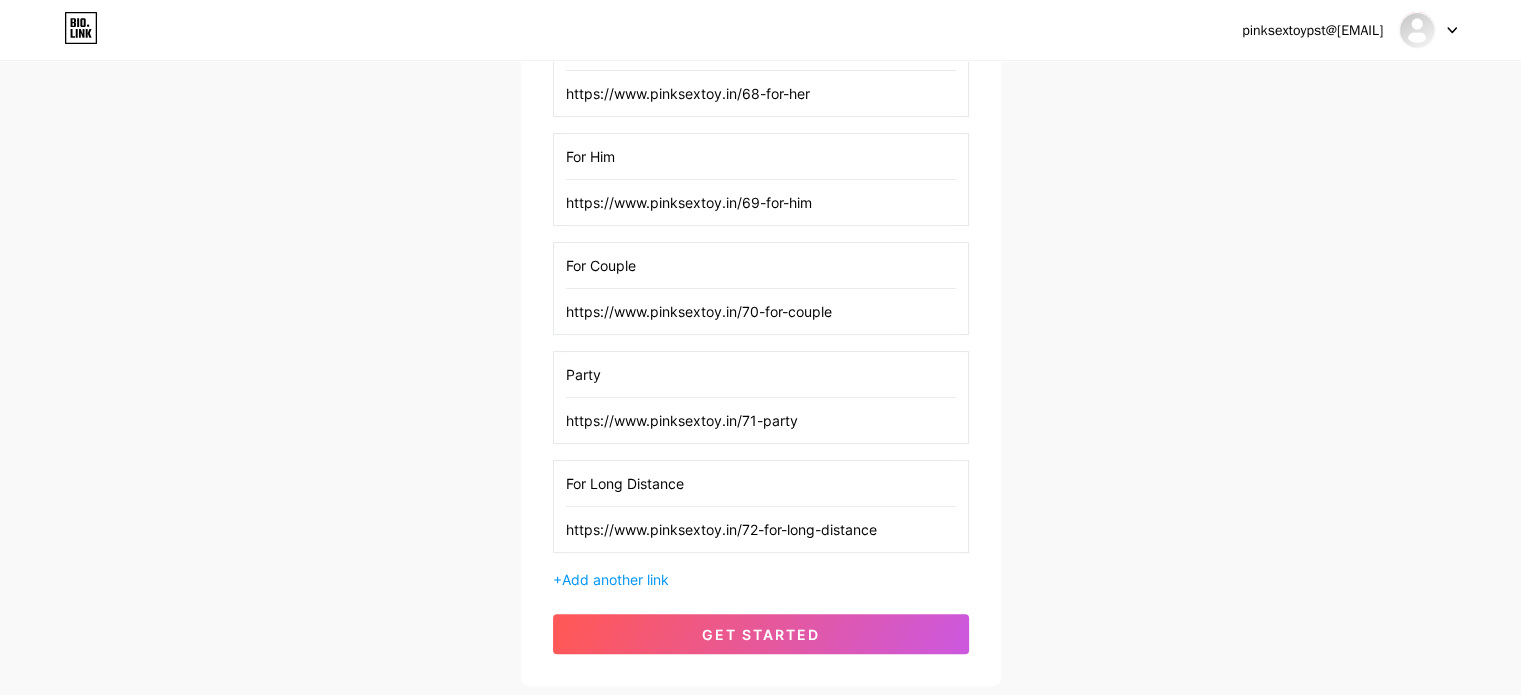 scroll, scrollTop: 639, scrollLeft: 0, axis: vertical 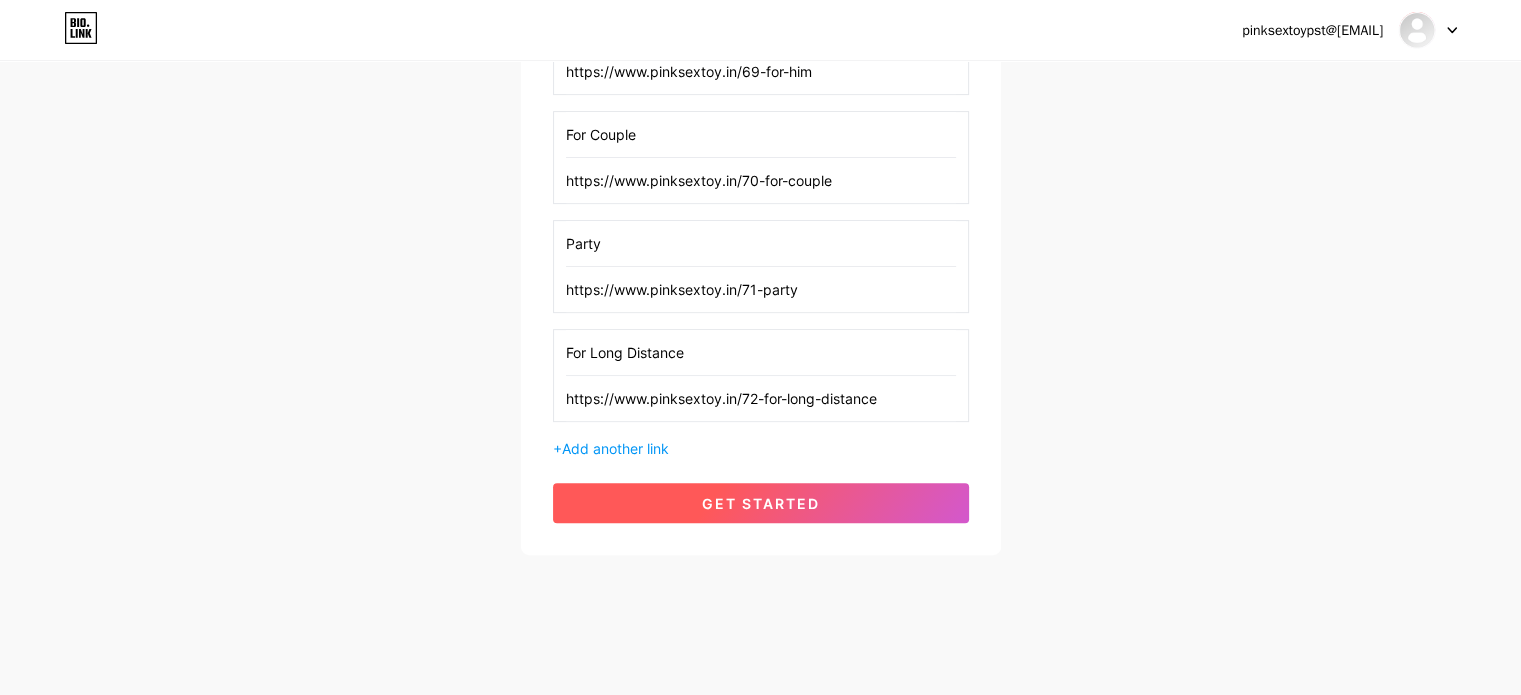 click on "get started" at bounding box center [761, 503] 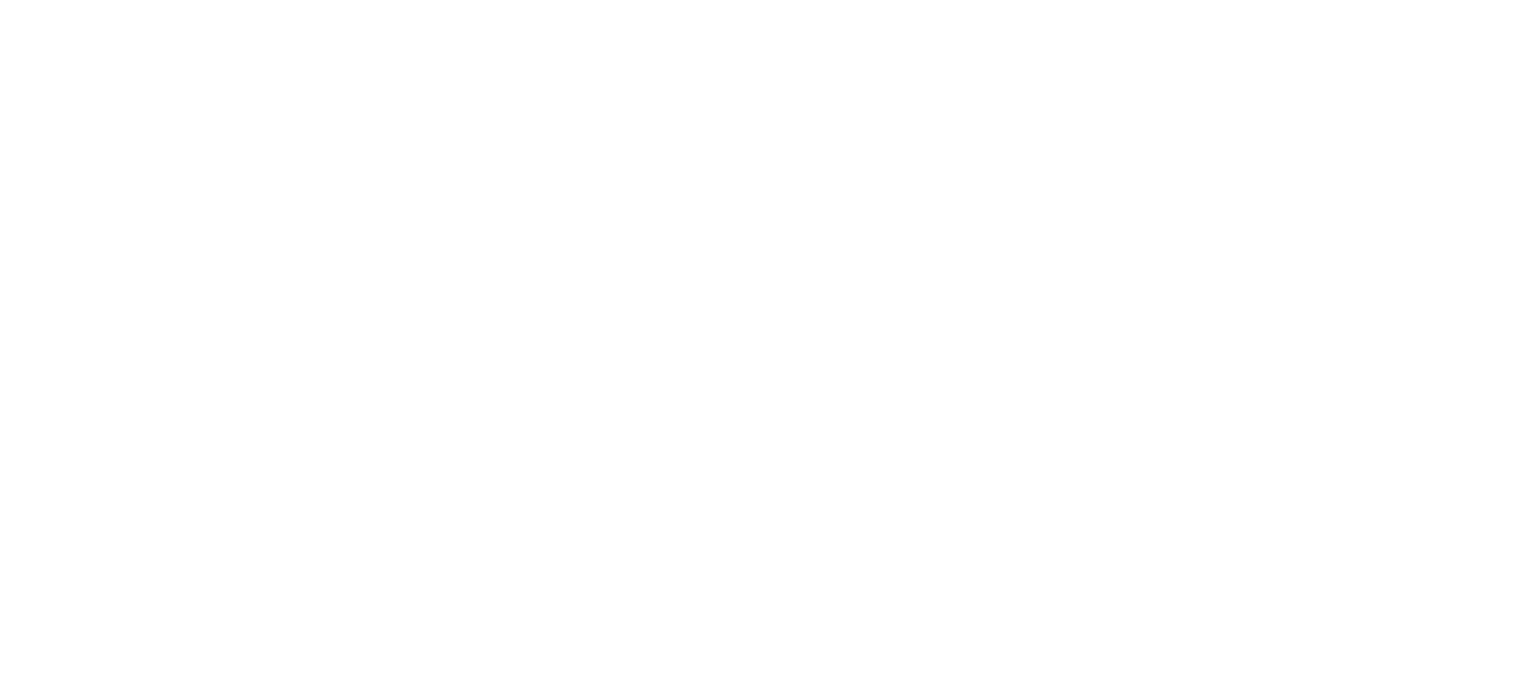 scroll, scrollTop: 0, scrollLeft: 0, axis: both 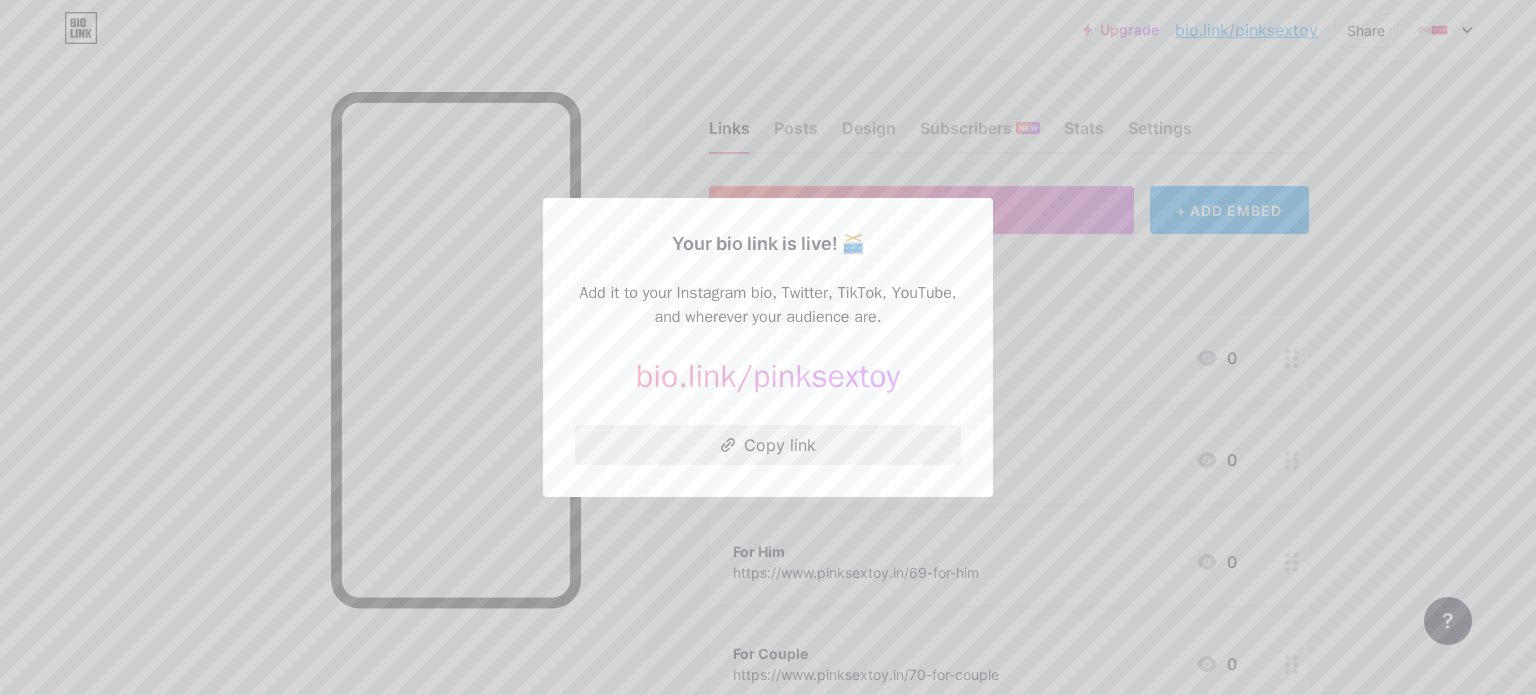click on "Copy link" at bounding box center (768, 445) 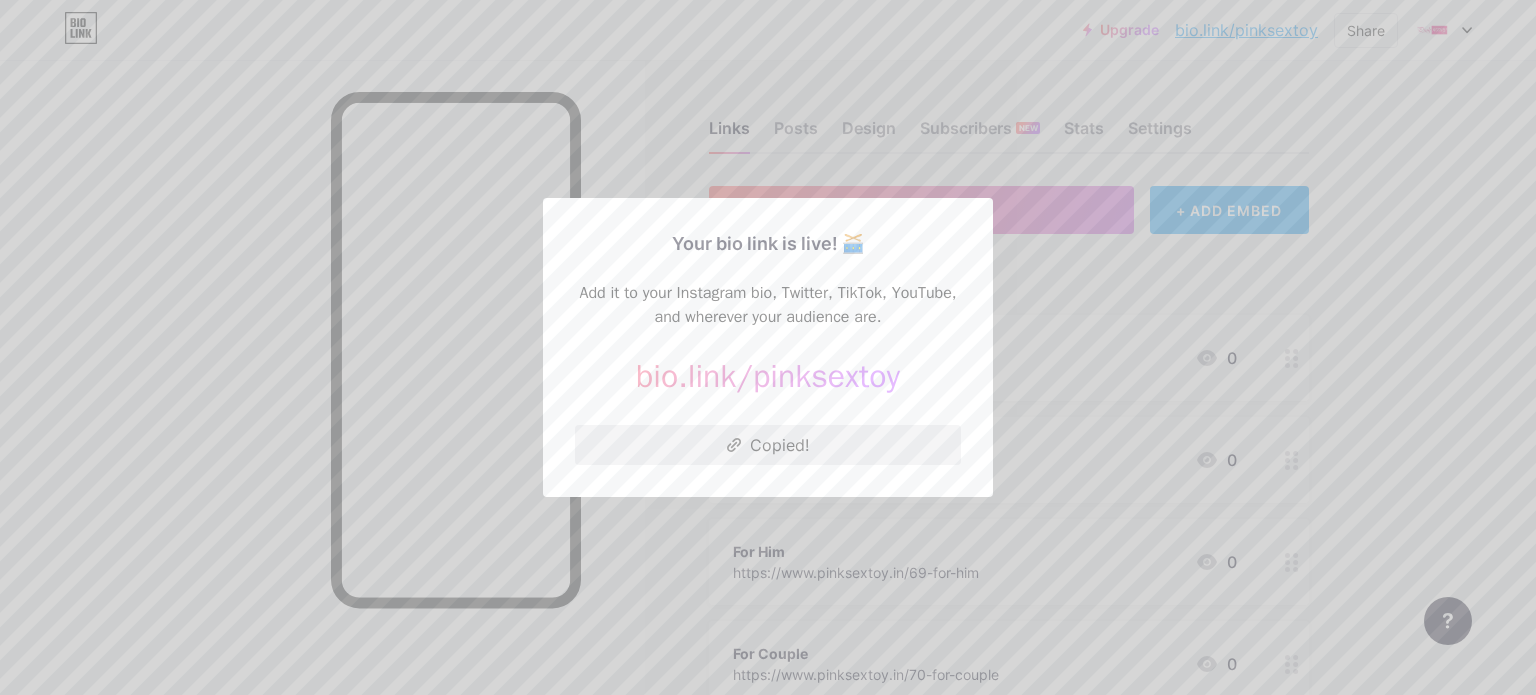 click on "Copied!" at bounding box center [768, 445] 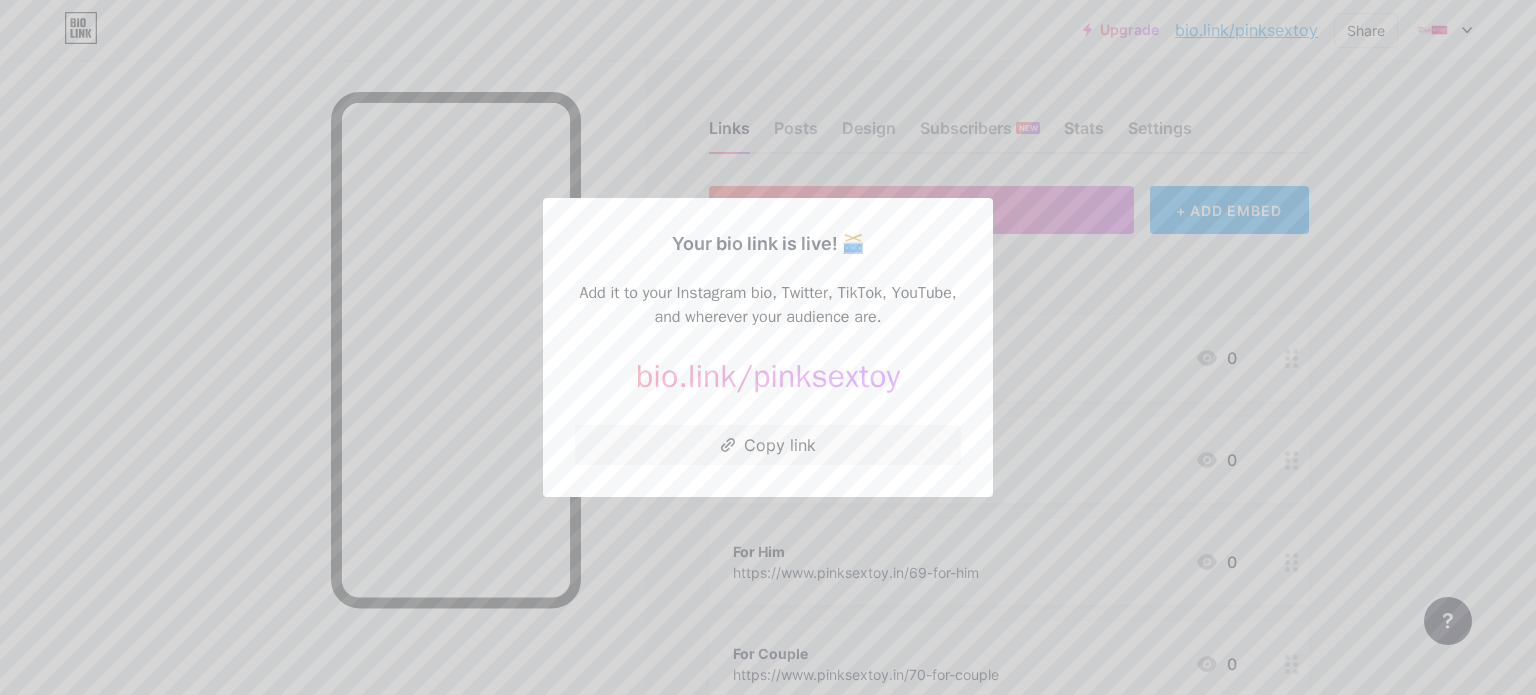 click at bounding box center (768, 347) 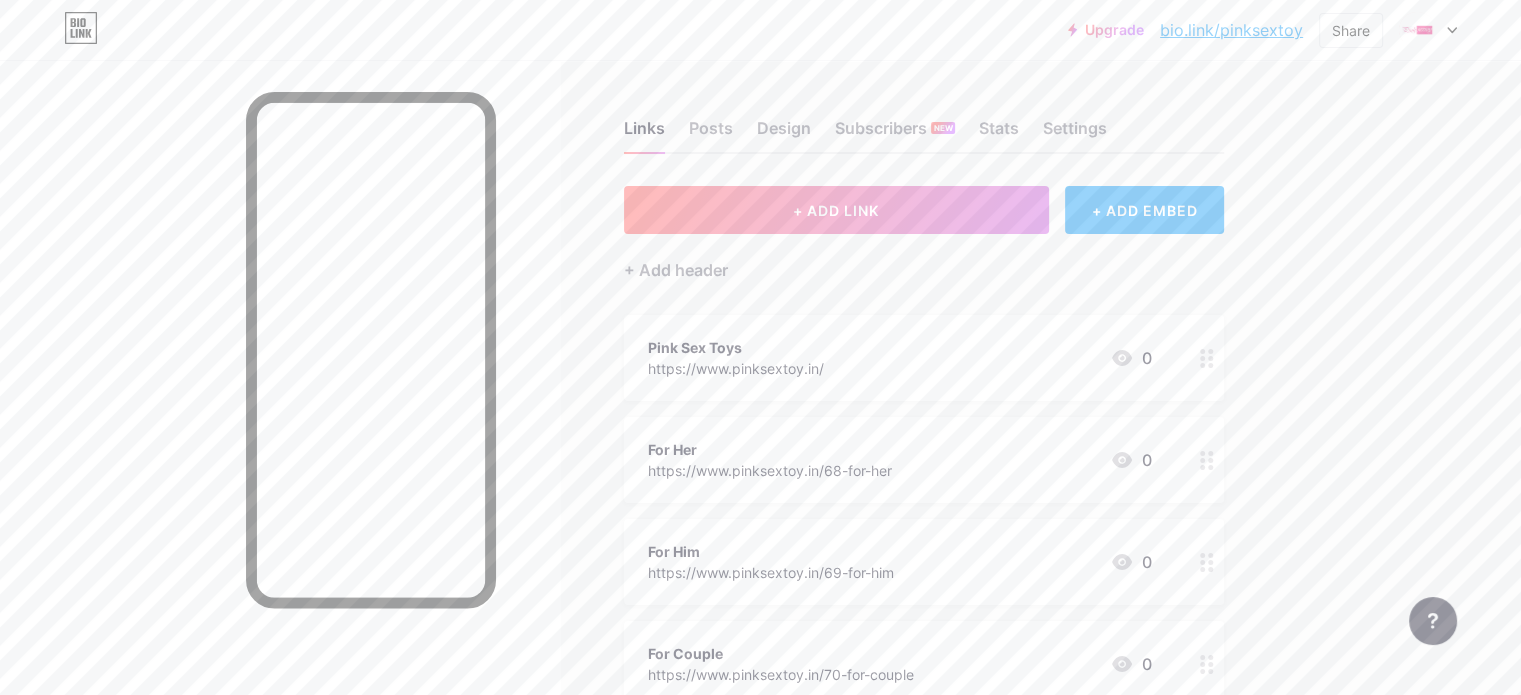 click 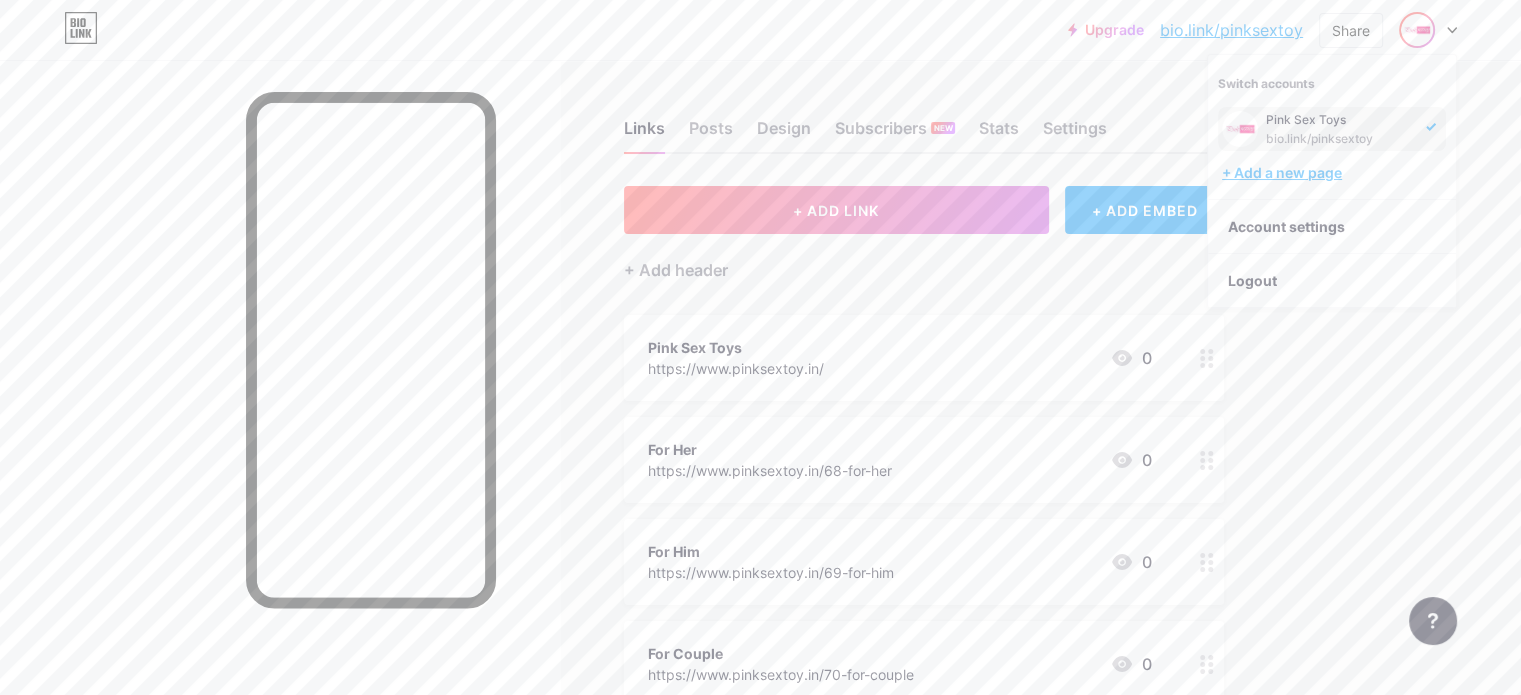 click on "+ Add a new page" at bounding box center [1334, 173] 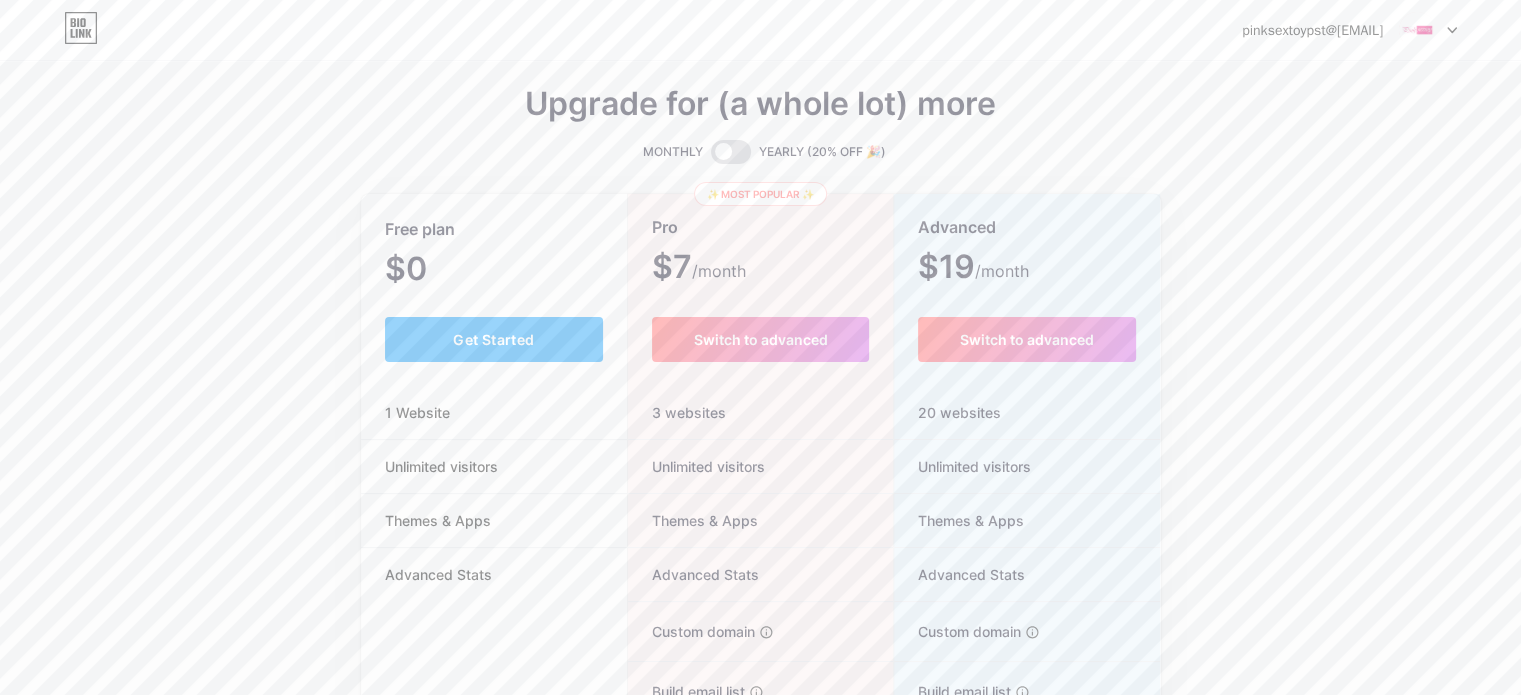click on "[EMAIL]" at bounding box center [1312, 30] 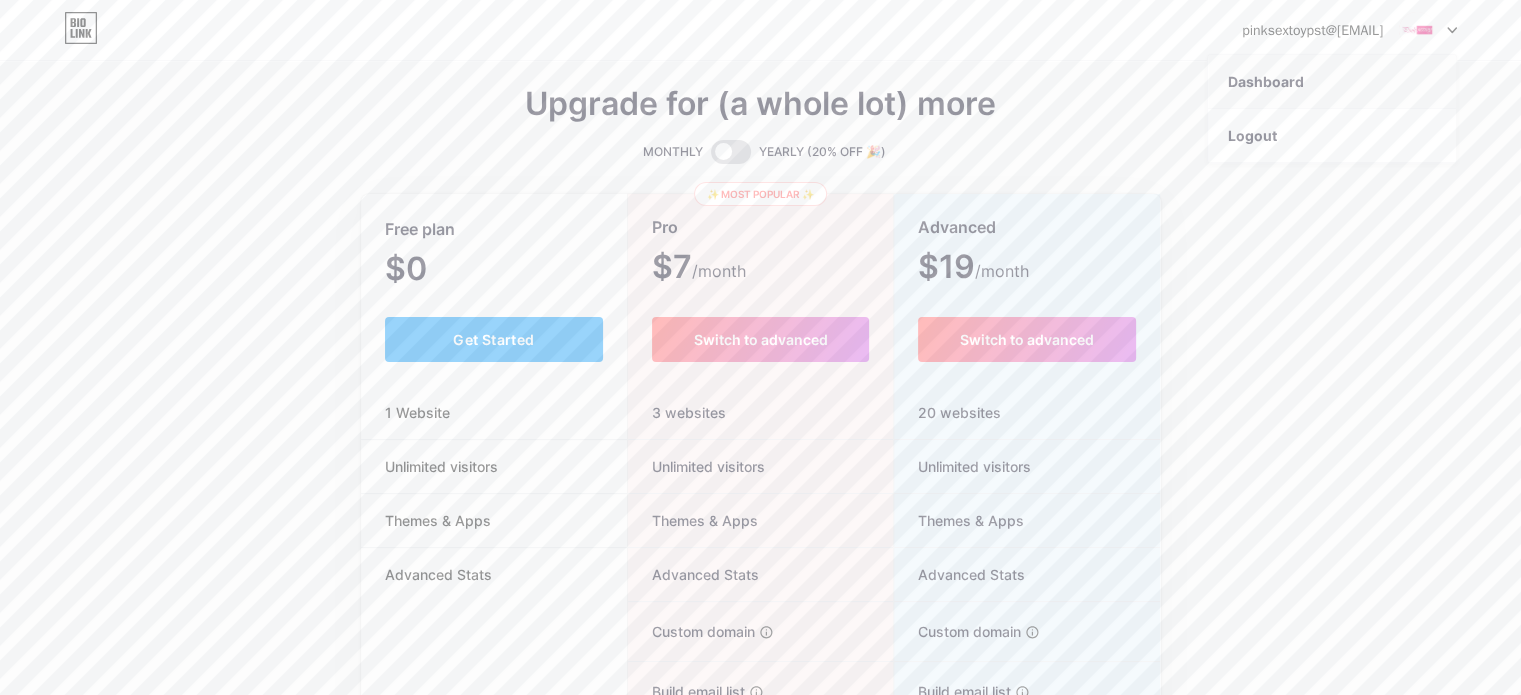 click on "Dashboard" at bounding box center (1332, 82) 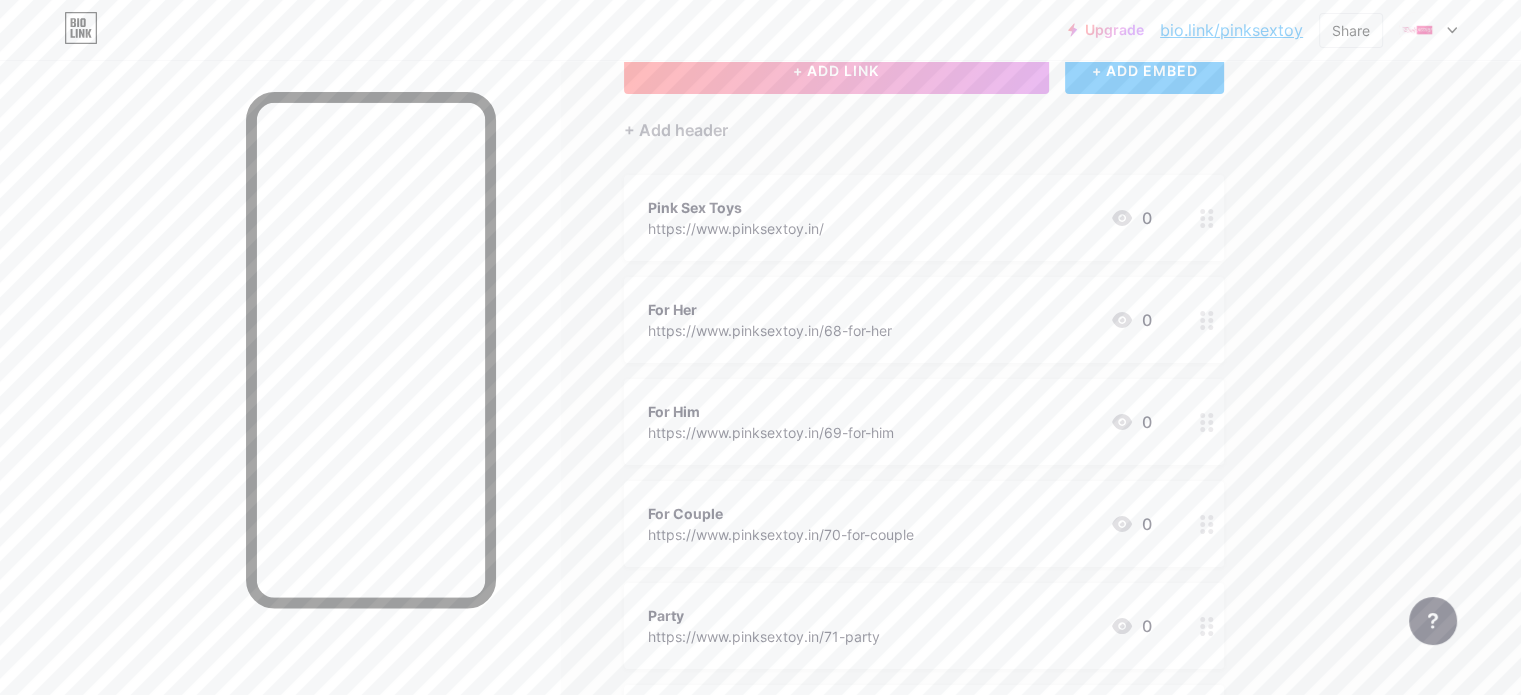 scroll, scrollTop: 0, scrollLeft: 0, axis: both 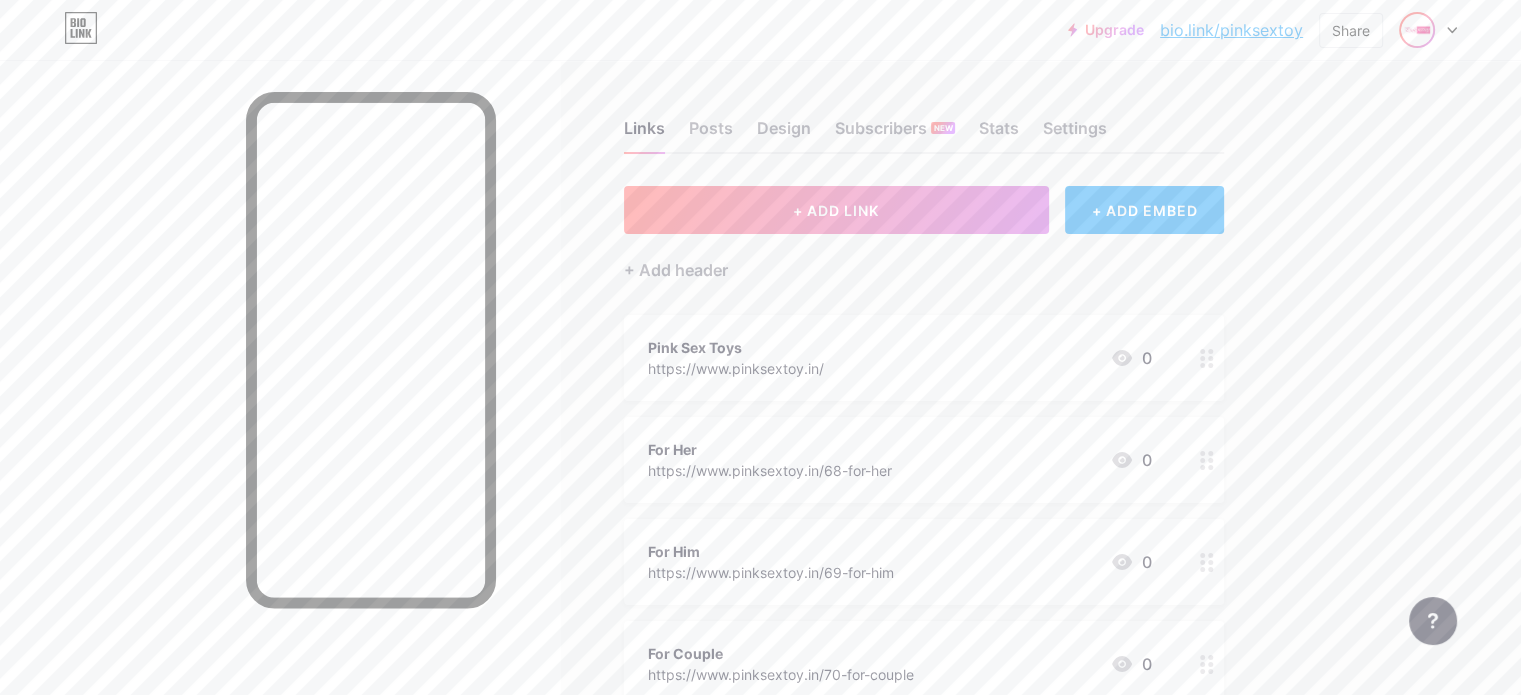click at bounding box center (1417, 30) 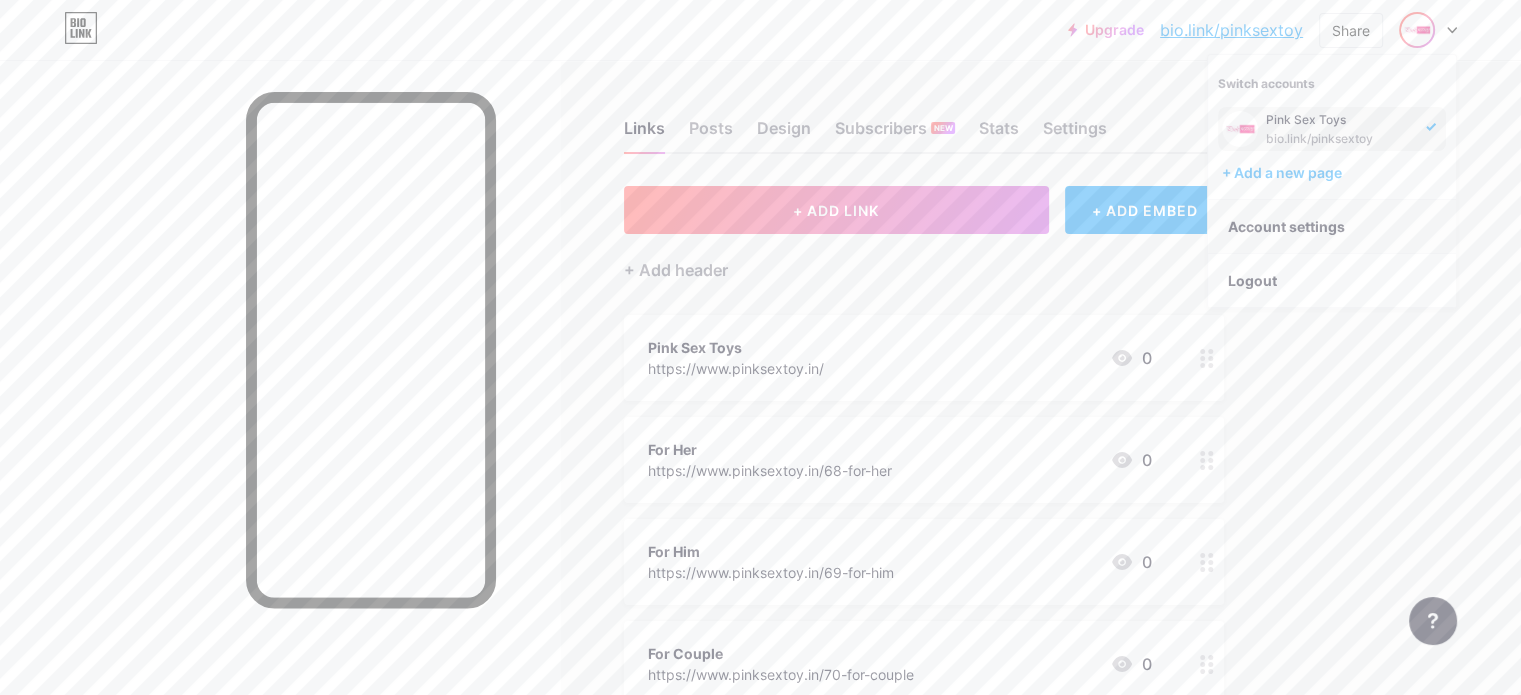 click on "Account settings" at bounding box center (1332, 227) 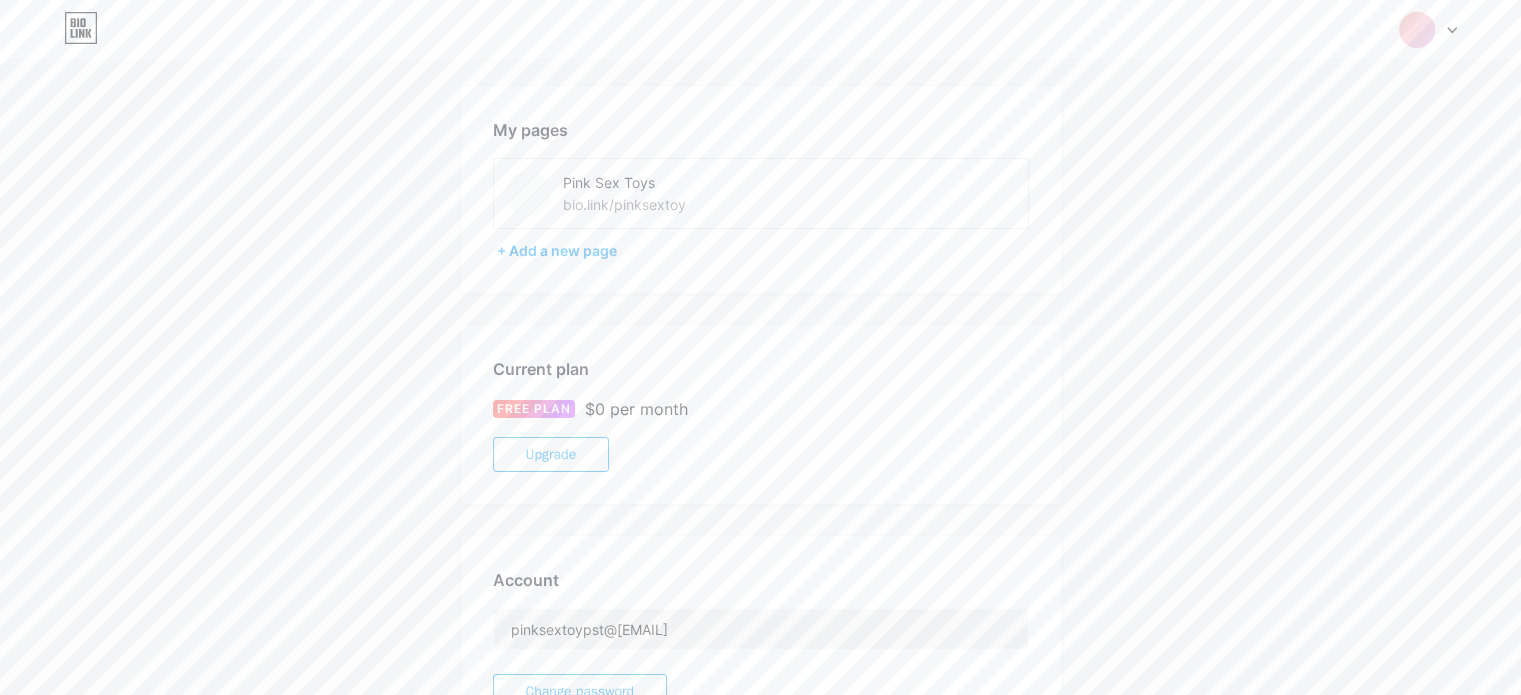 scroll, scrollTop: 187, scrollLeft: 0, axis: vertical 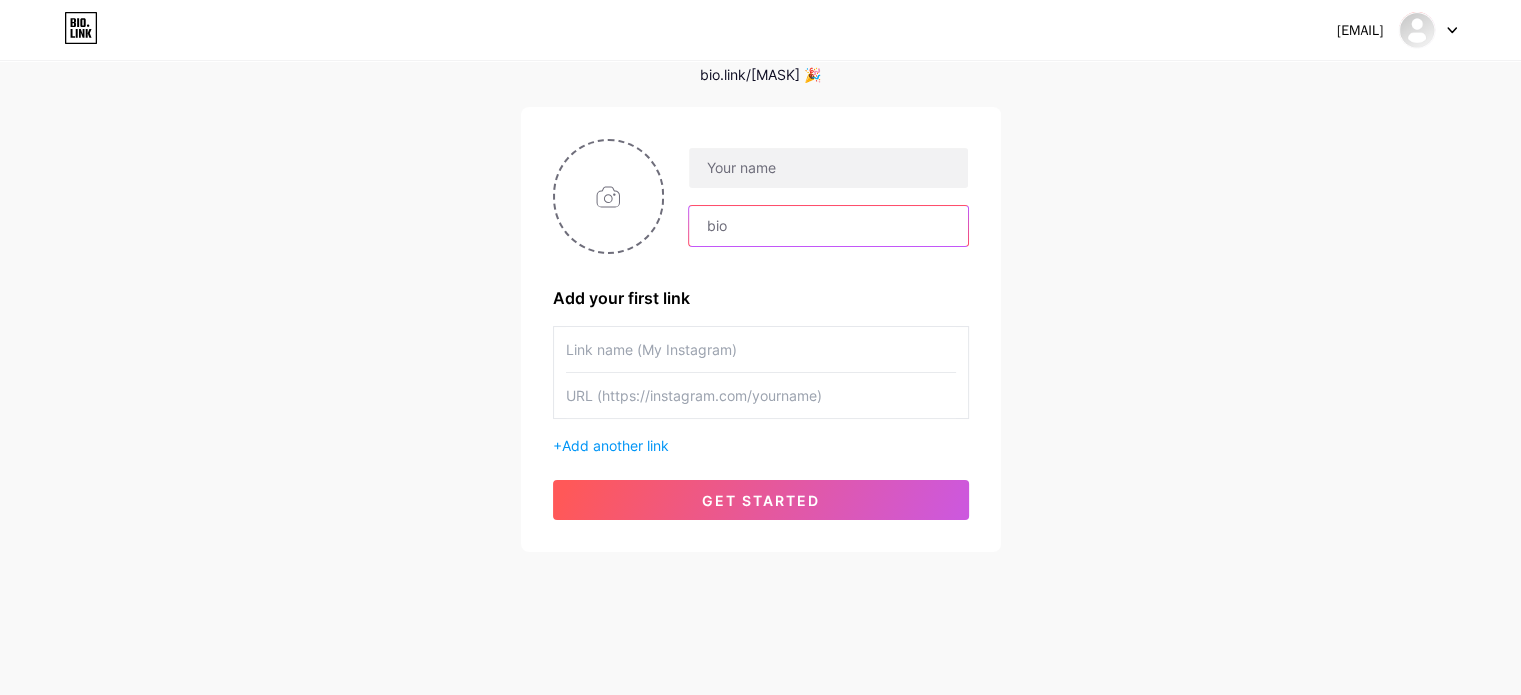 click at bounding box center [828, 226] 